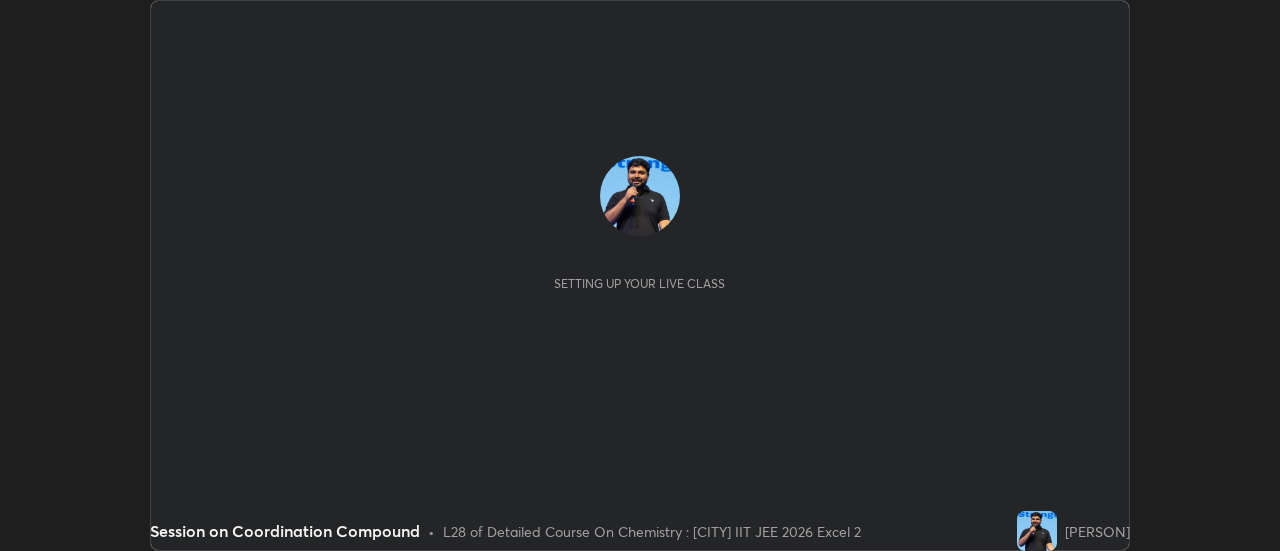 scroll, scrollTop: 0, scrollLeft: 0, axis: both 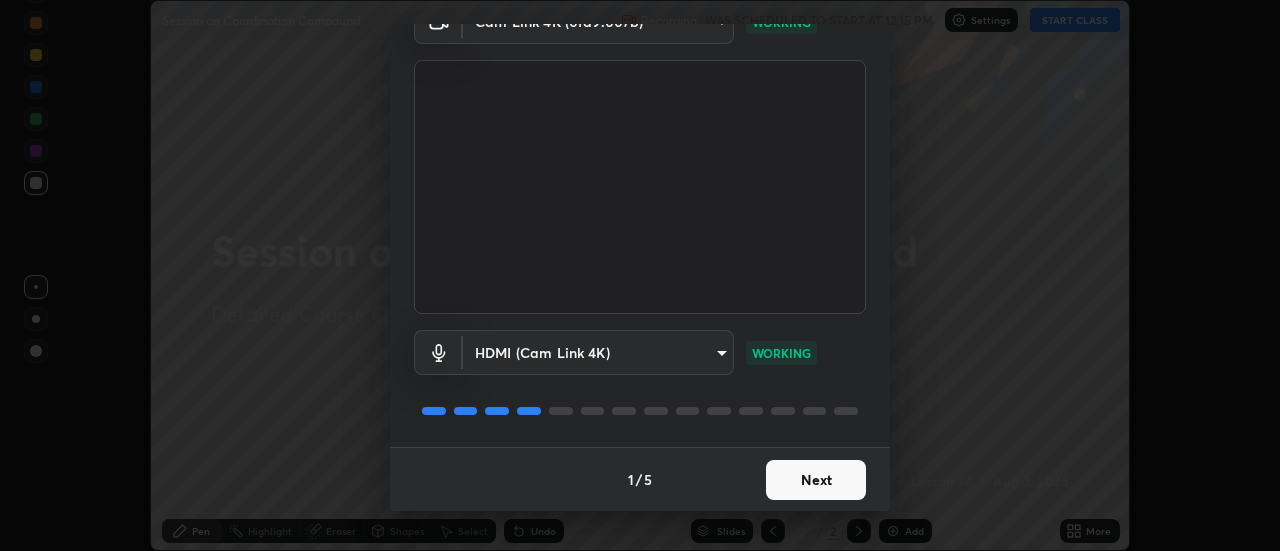 click on "Next" at bounding box center [816, 480] 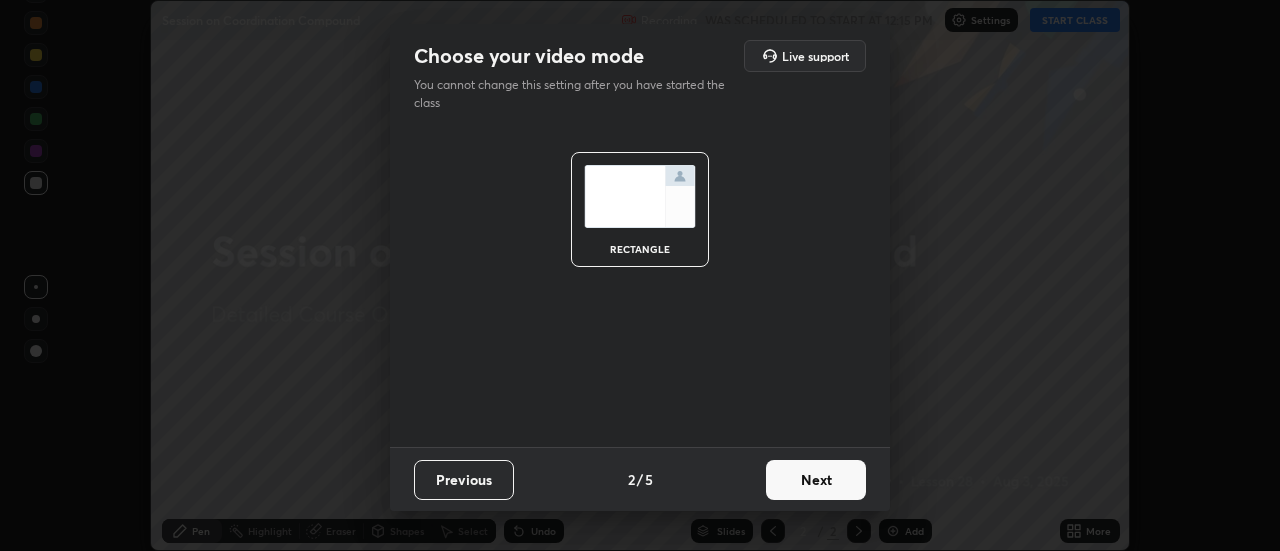 scroll, scrollTop: 0, scrollLeft: 0, axis: both 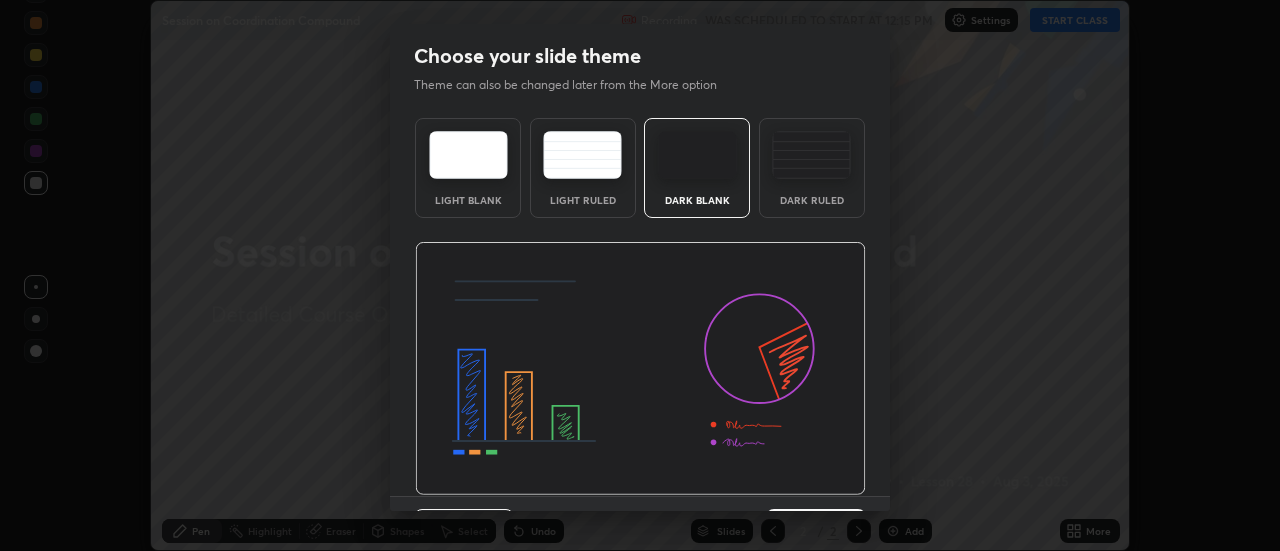 click at bounding box center [640, 369] 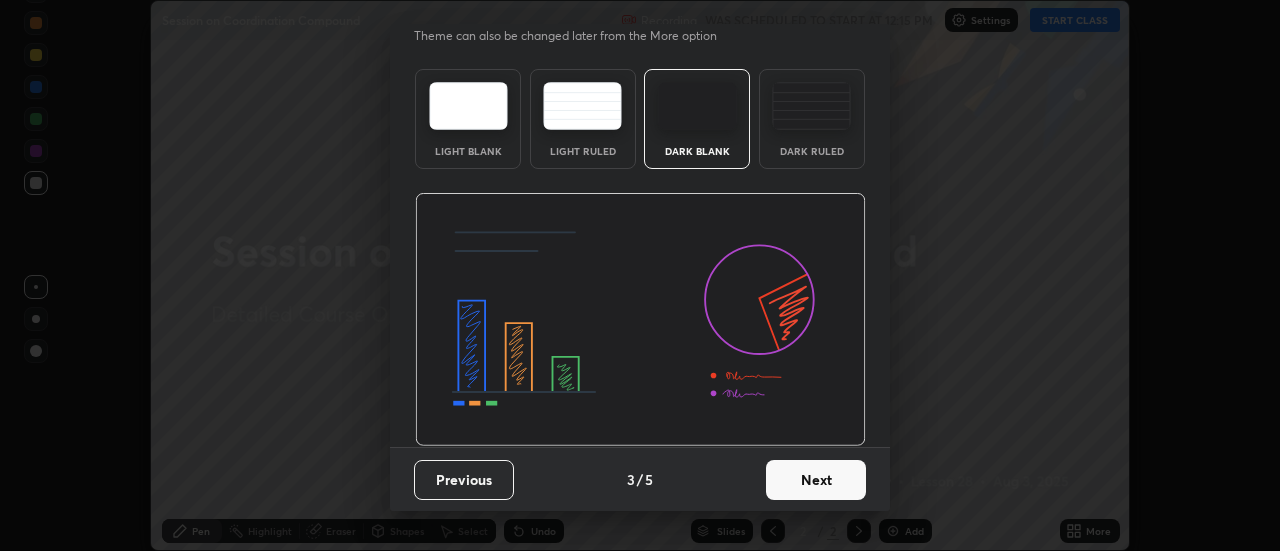 click on "Next" at bounding box center [816, 480] 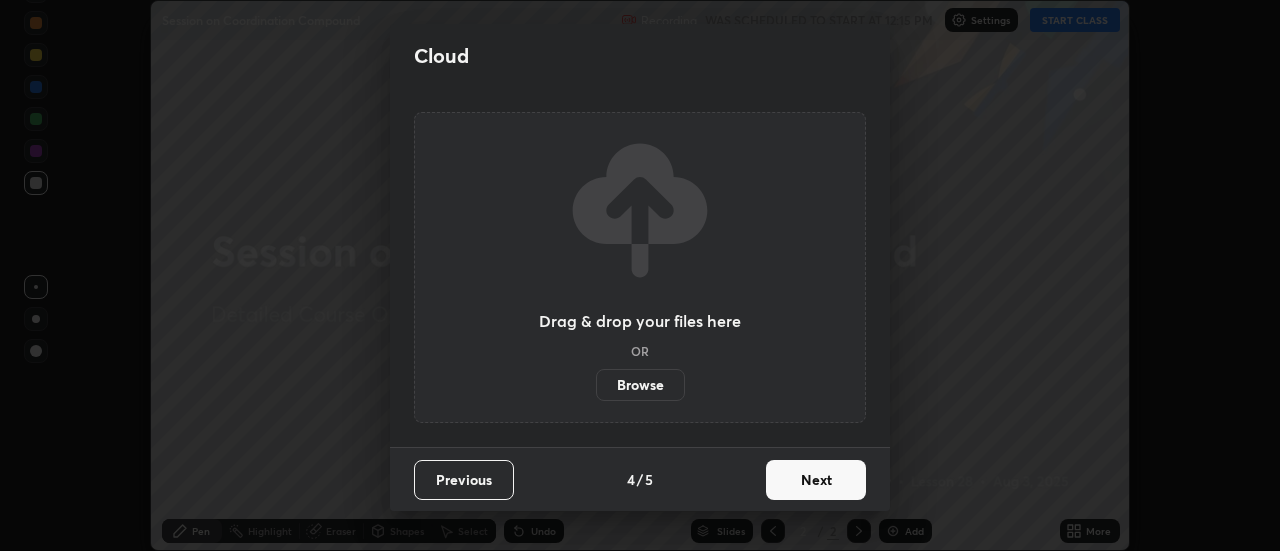 scroll, scrollTop: 0, scrollLeft: 0, axis: both 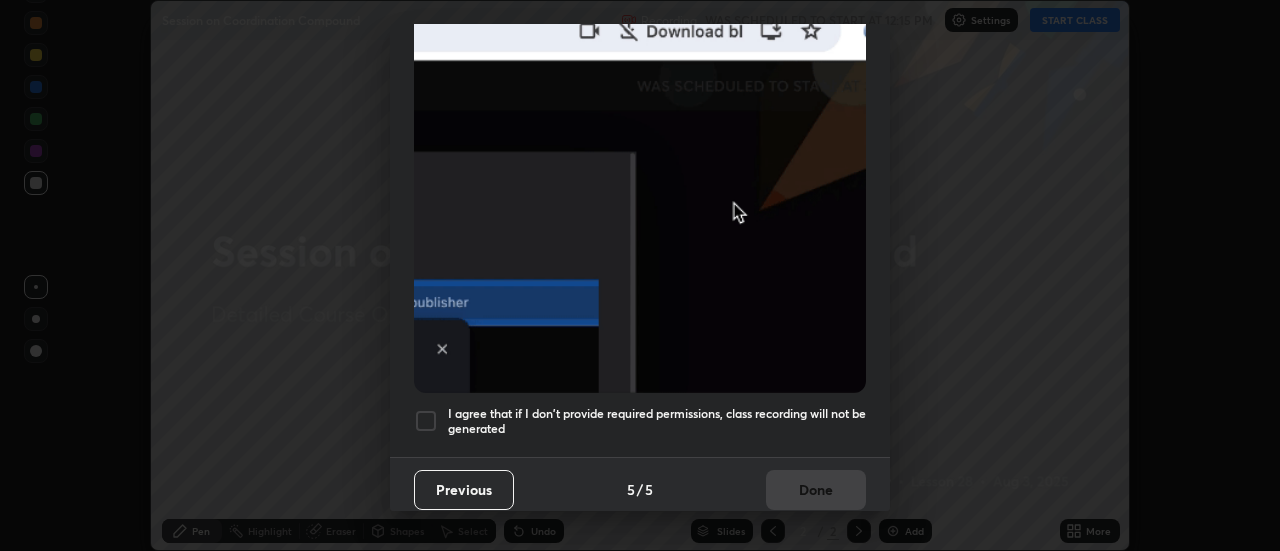 click on "I agree that if I don't provide required permissions, class recording will not be generated" at bounding box center [657, 421] 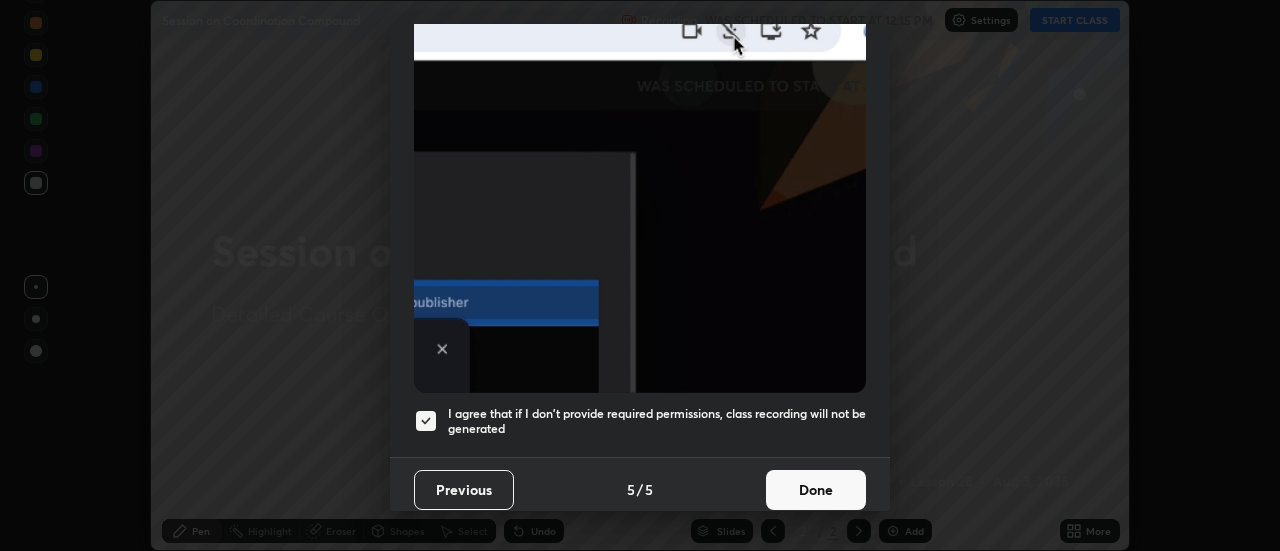 click on "Done" at bounding box center (816, 490) 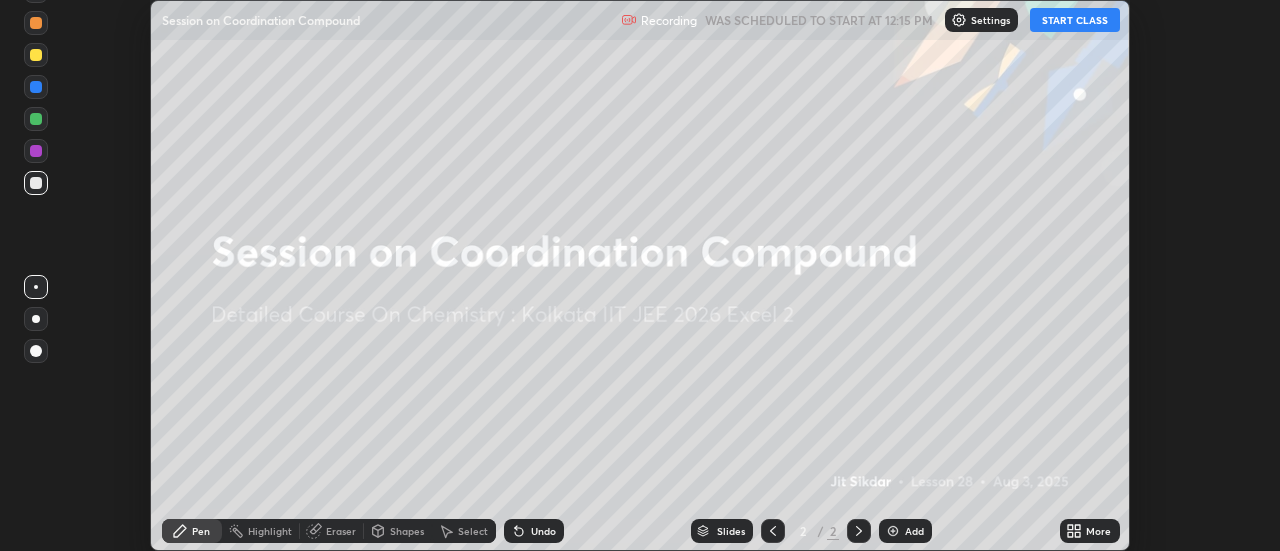 click on "START CLASS" at bounding box center [1075, 20] 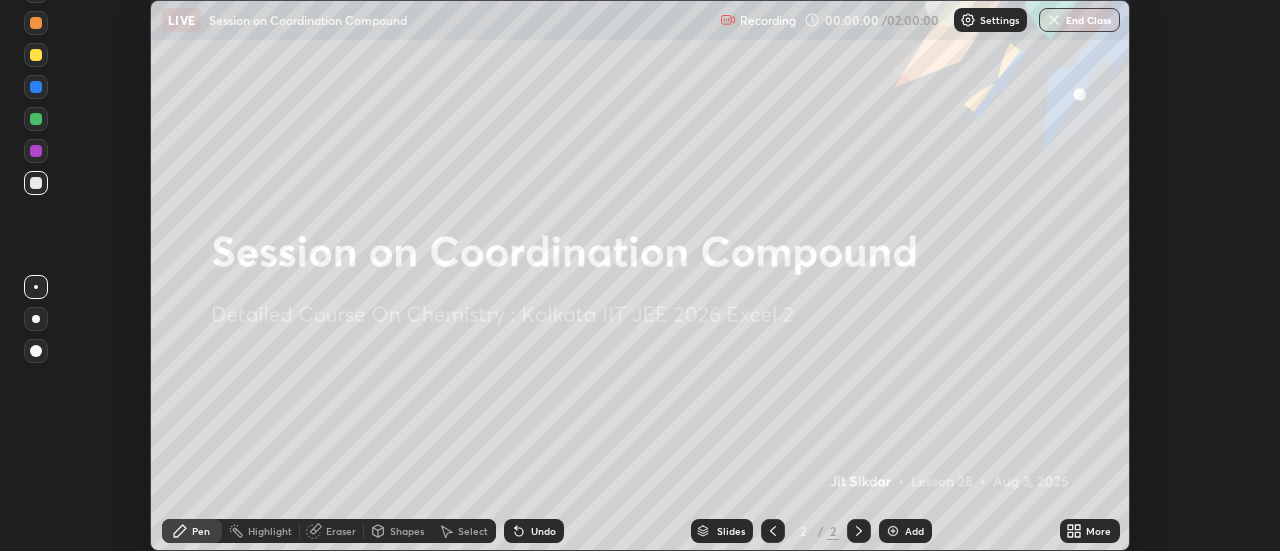 click on "More" at bounding box center [1098, 531] 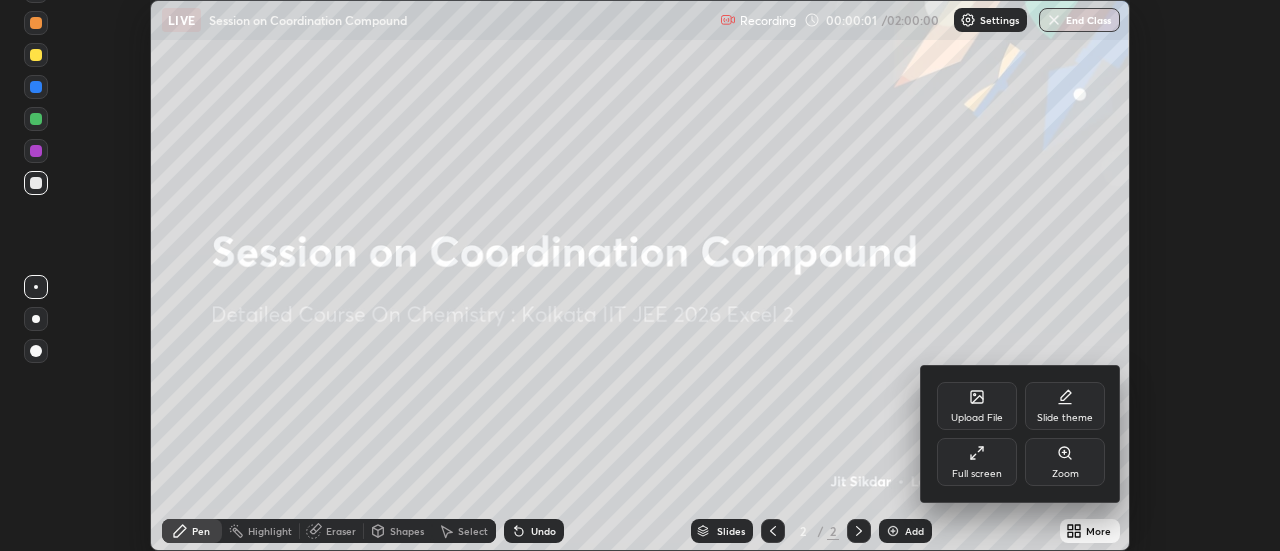 click on "Full screen" at bounding box center (977, 462) 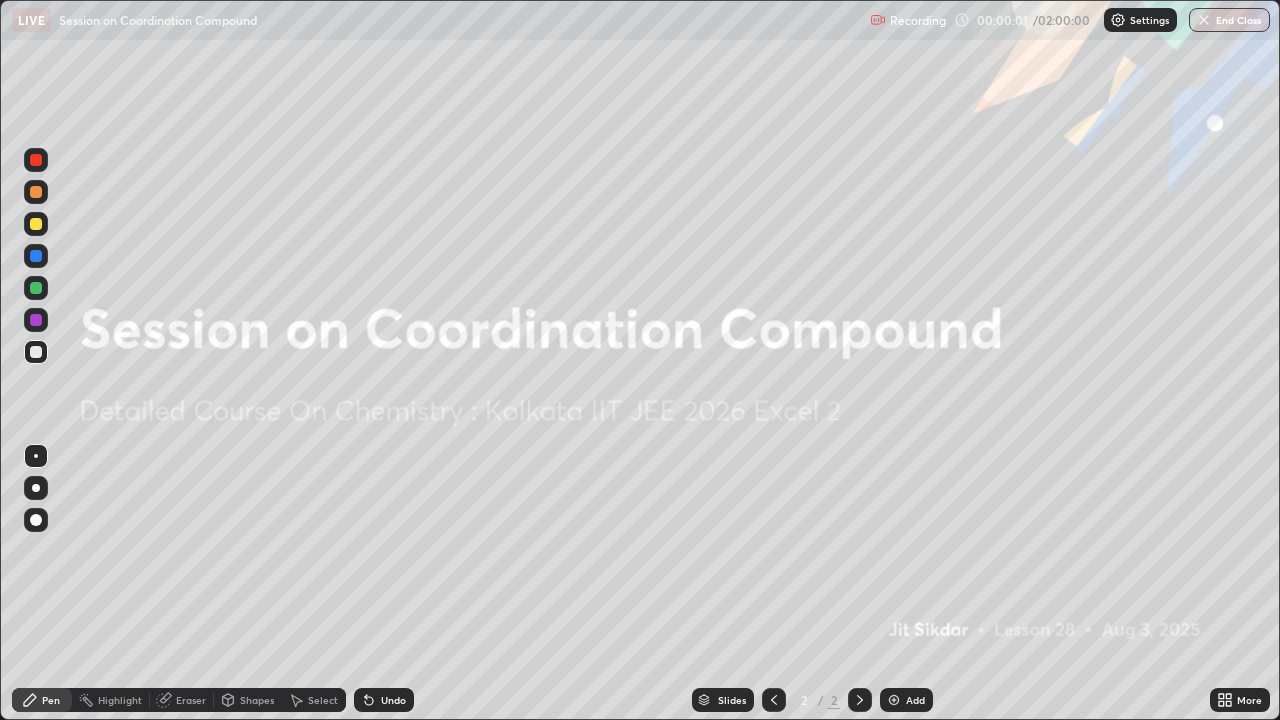 scroll, scrollTop: 99280, scrollLeft: 98720, axis: both 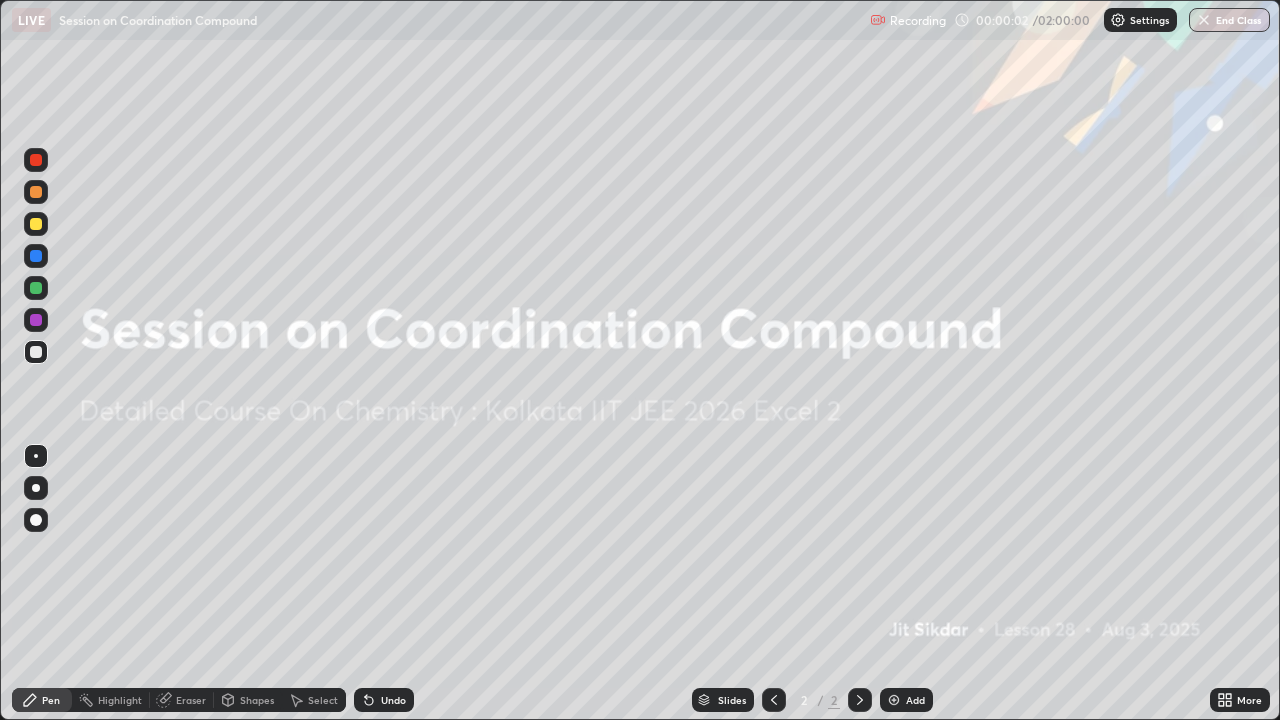 click on "Add" at bounding box center (915, 700) 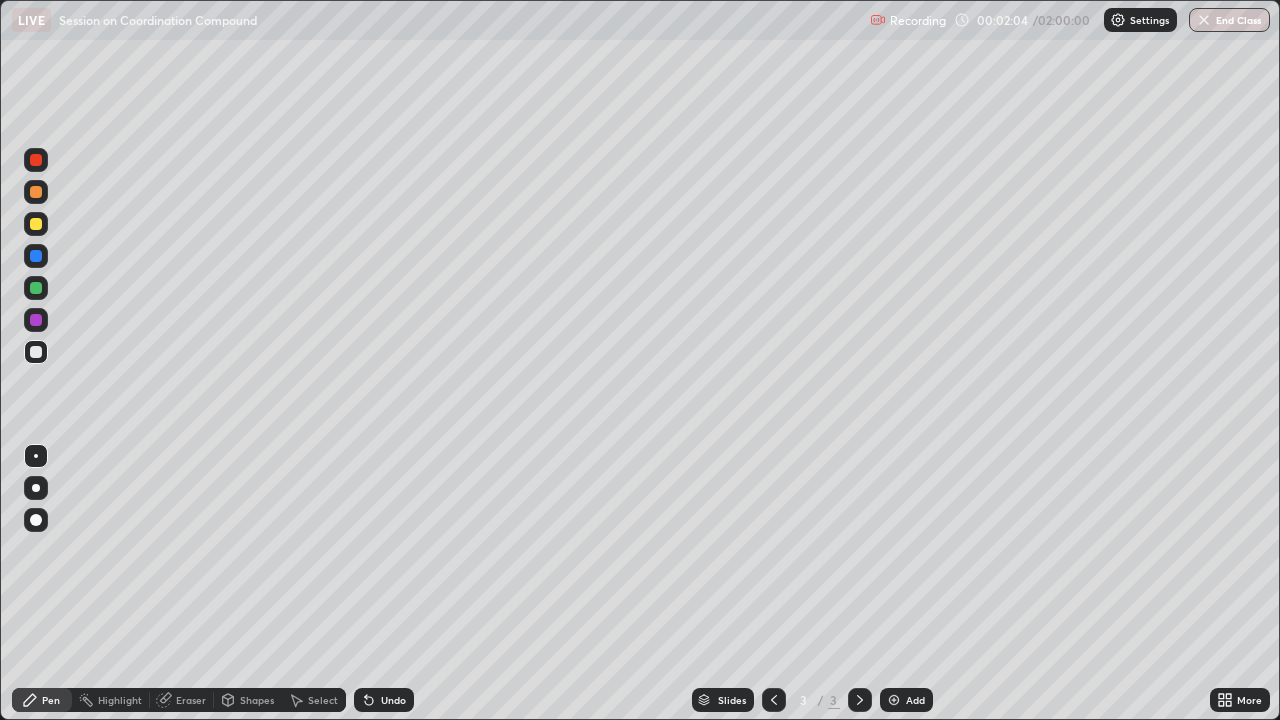 click at bounding box center [36, 224] 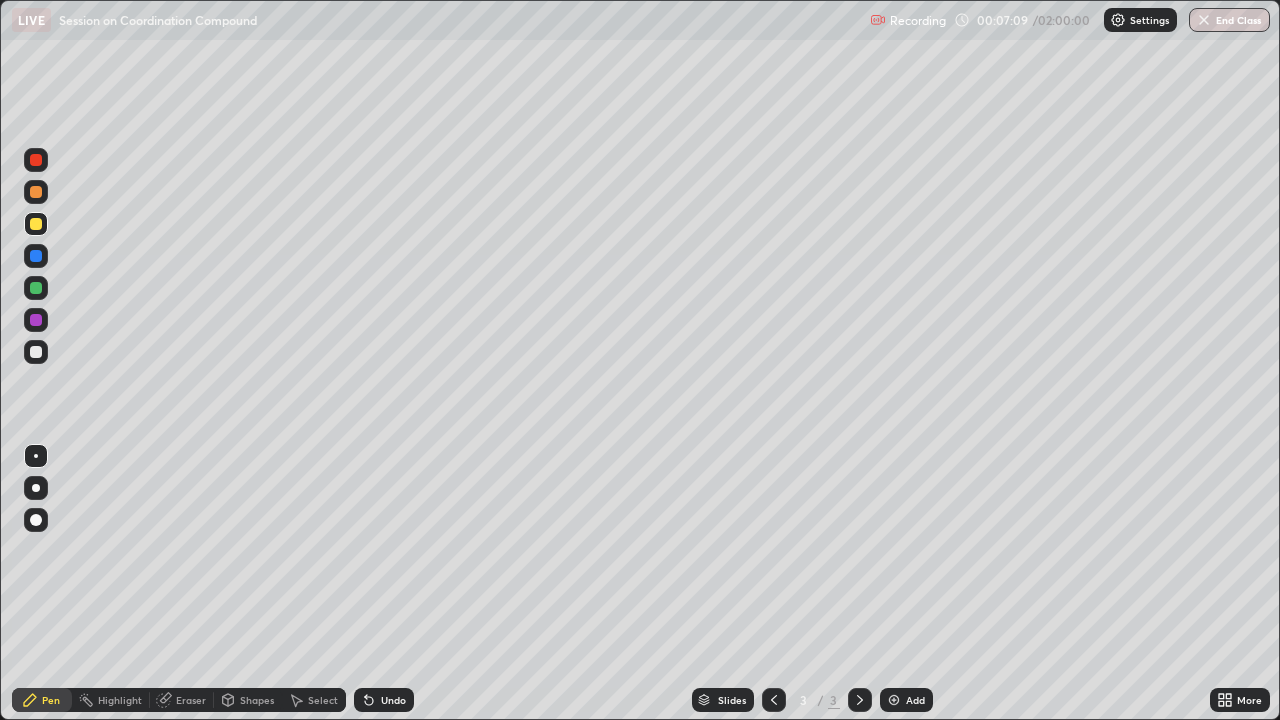 click on "Add" at bounding box center [906, 700] 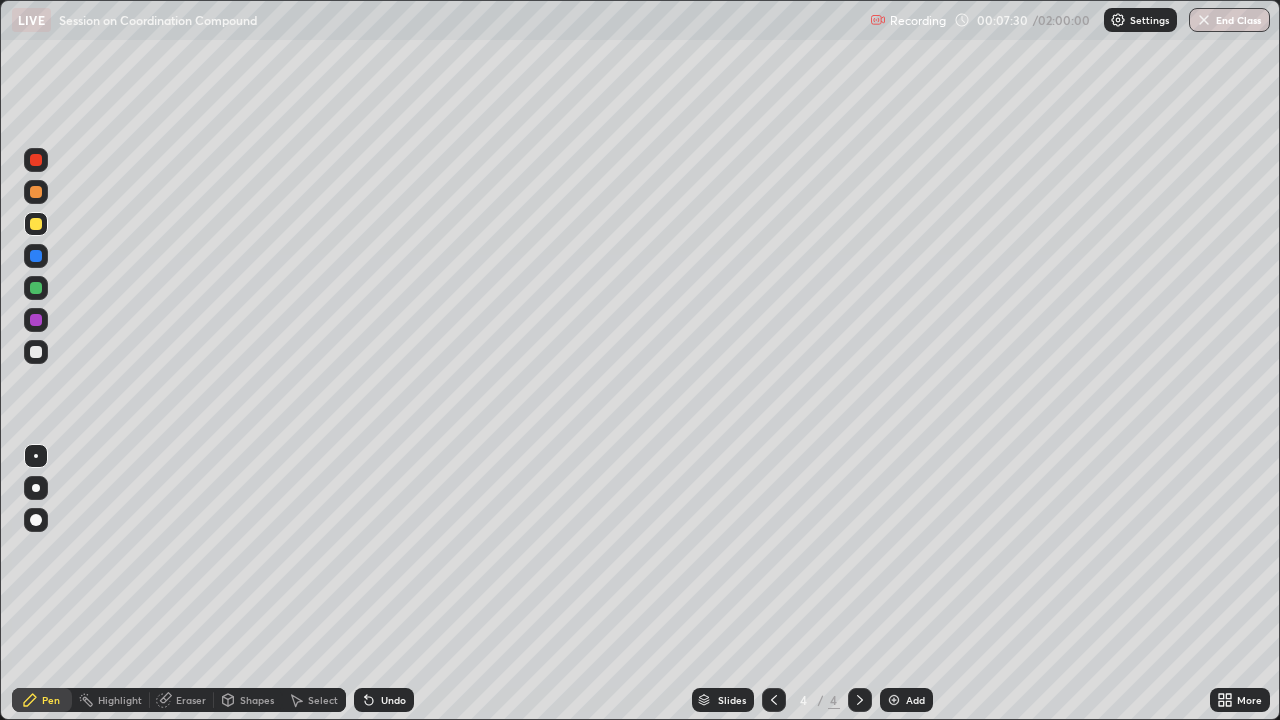 click at bounding box center [36, 288] 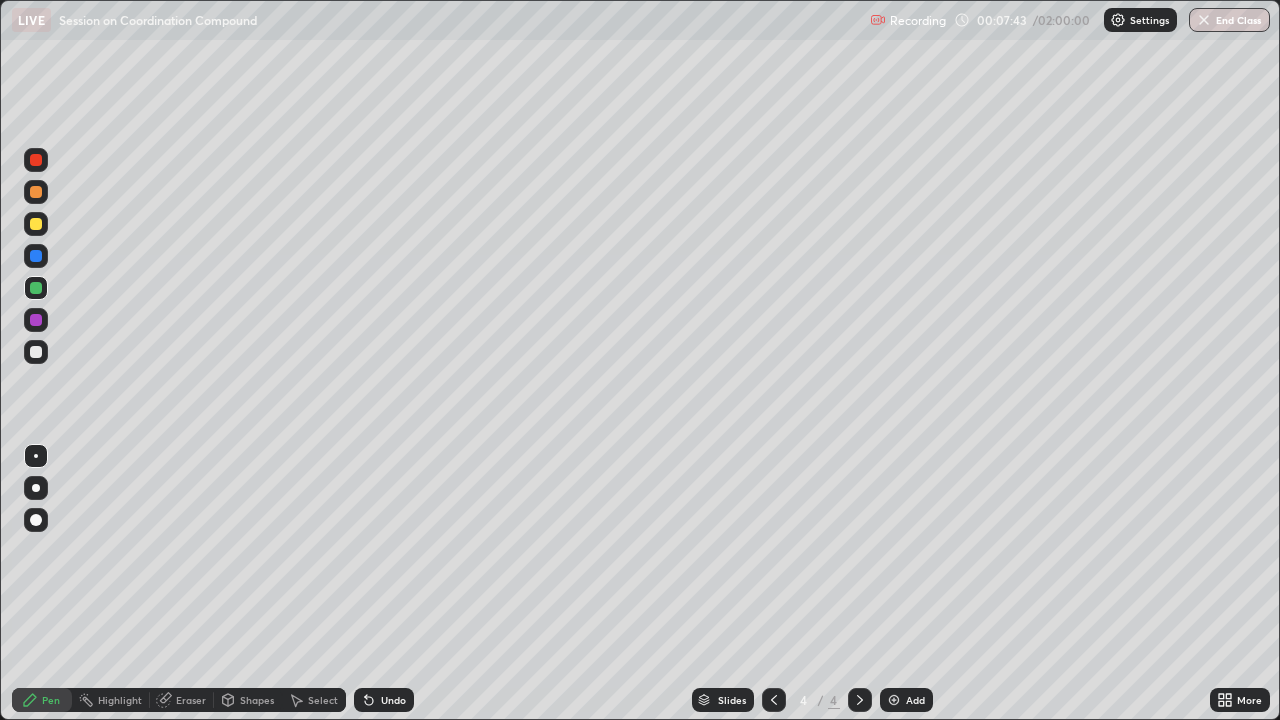 click at bounding box center (36, 352) 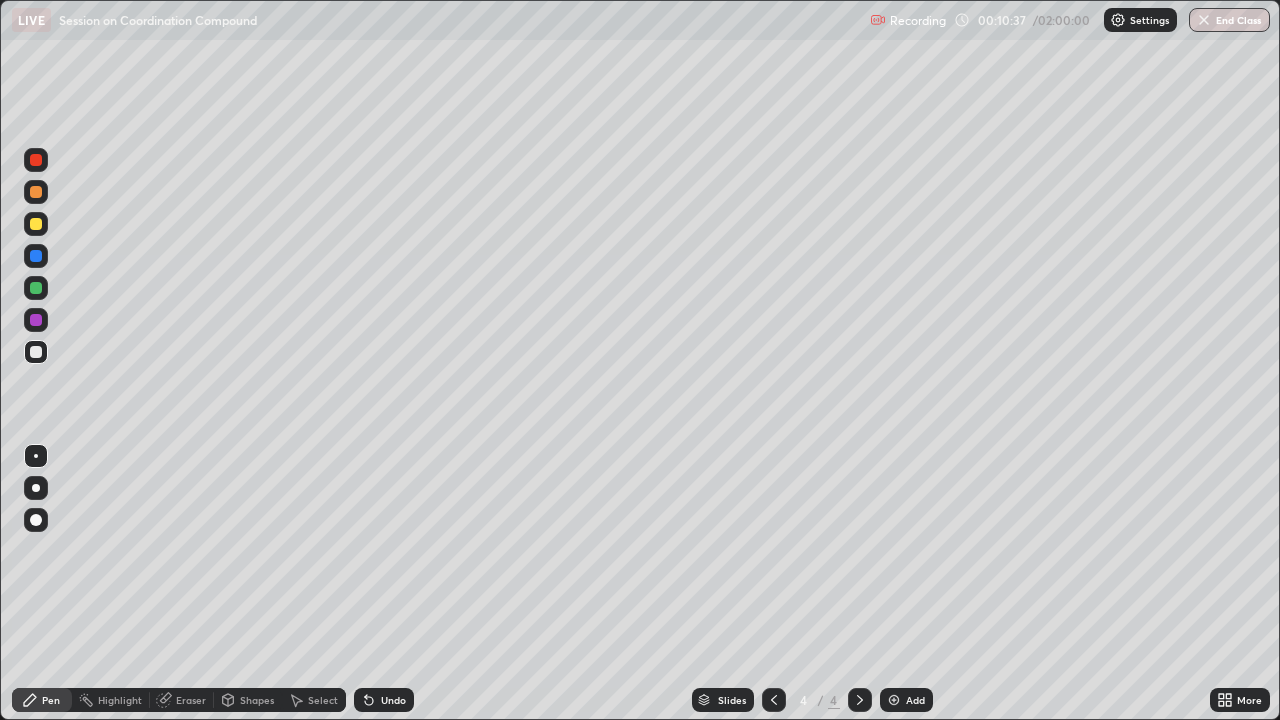 click at bounding box center [36, 288] 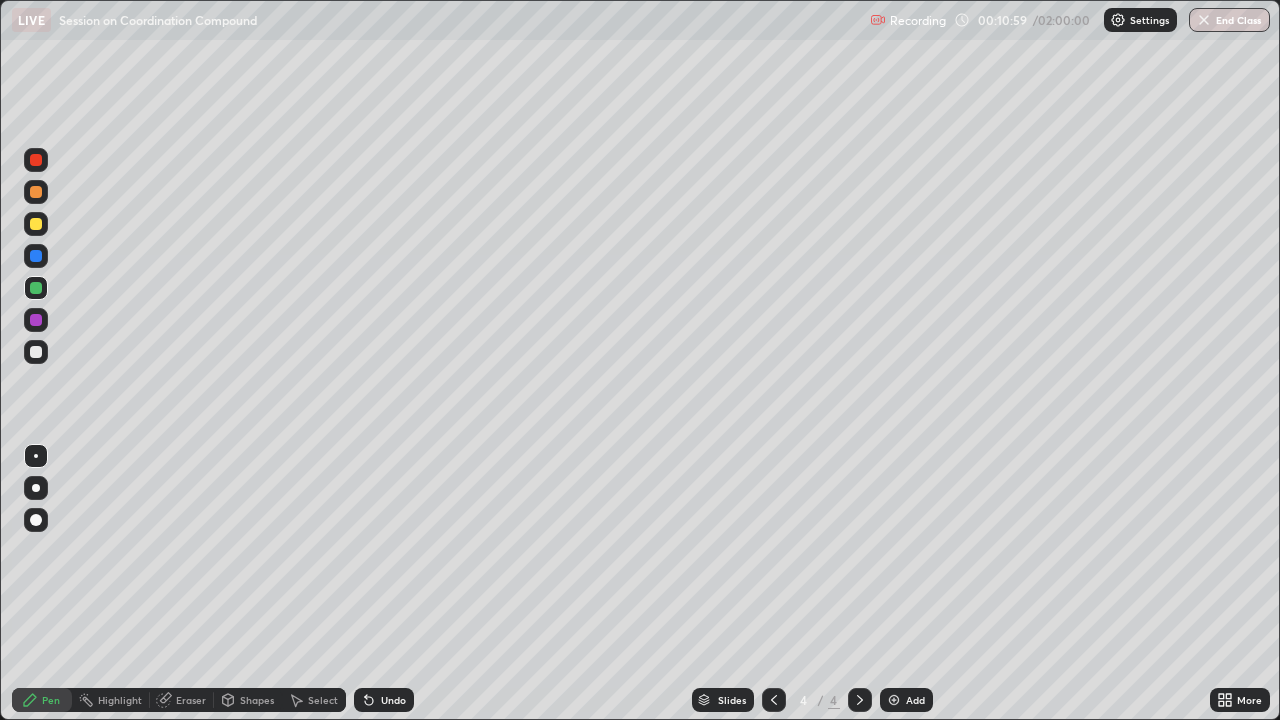 click at bounding box center (36, 352) 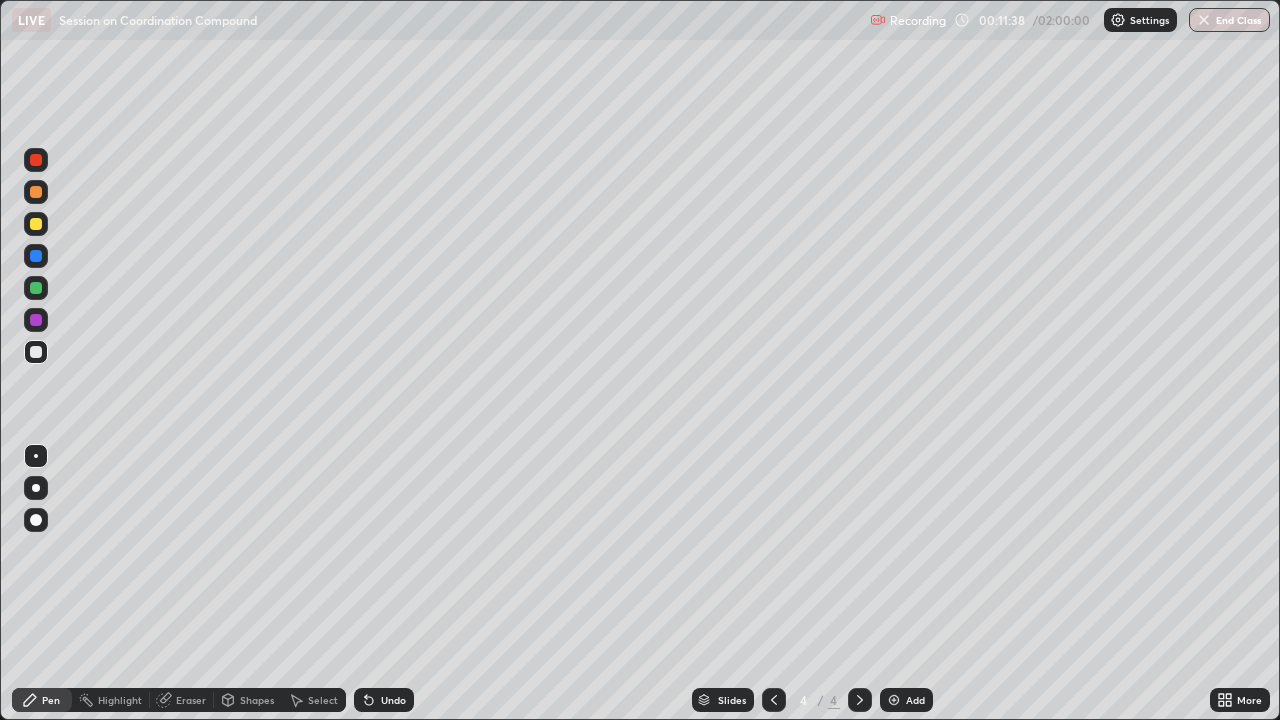 click on "Undo" at bounding box center [393, 700] 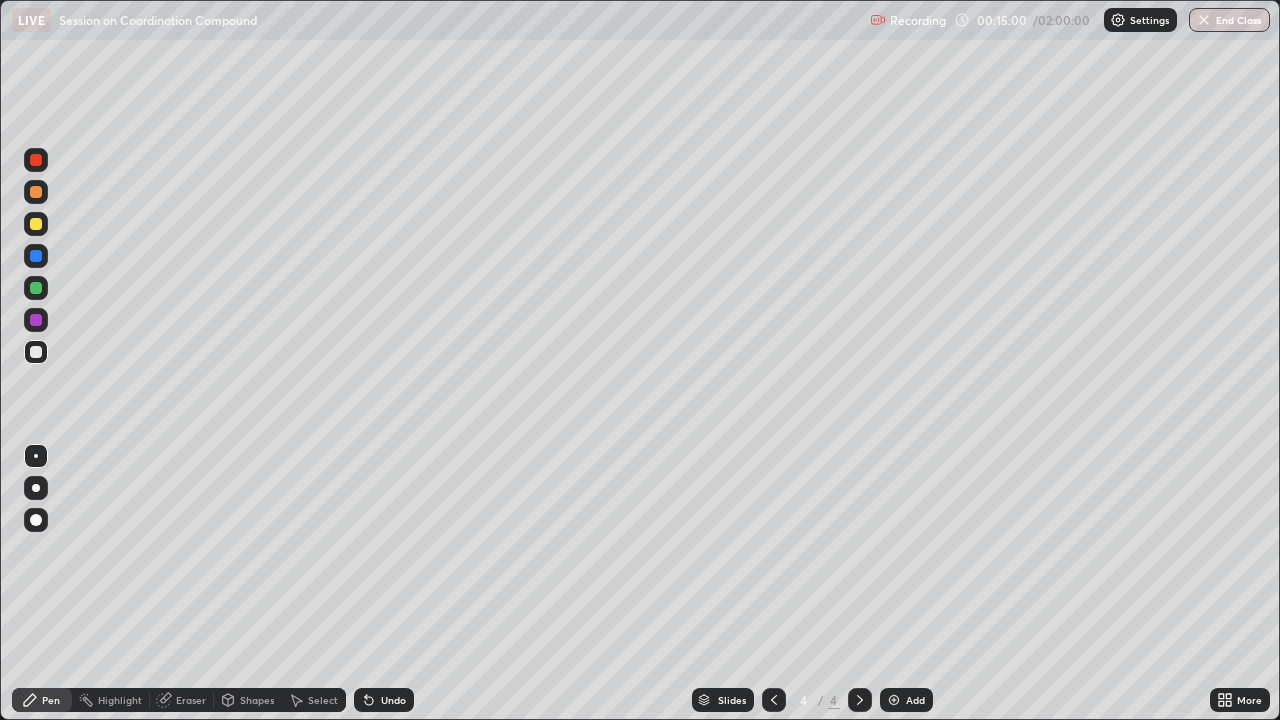 click on "Add" at bounding box center (915, 700) 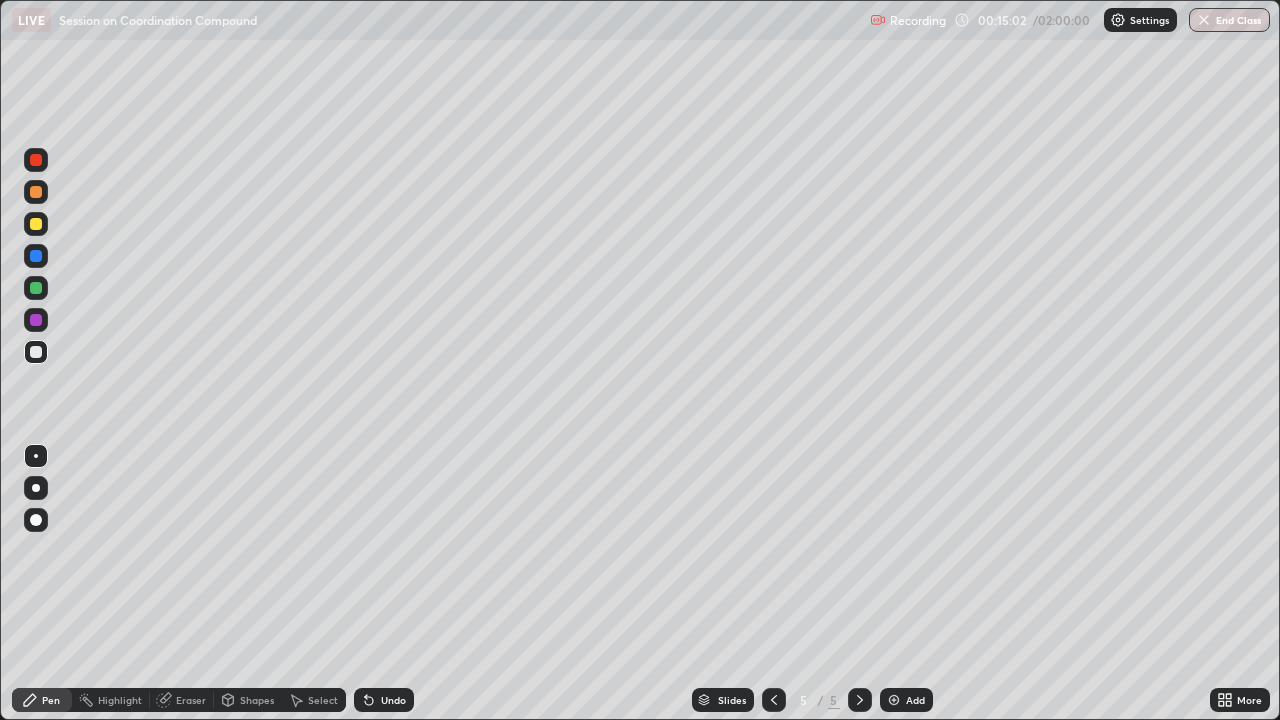 click at bounding box center [36, 288] 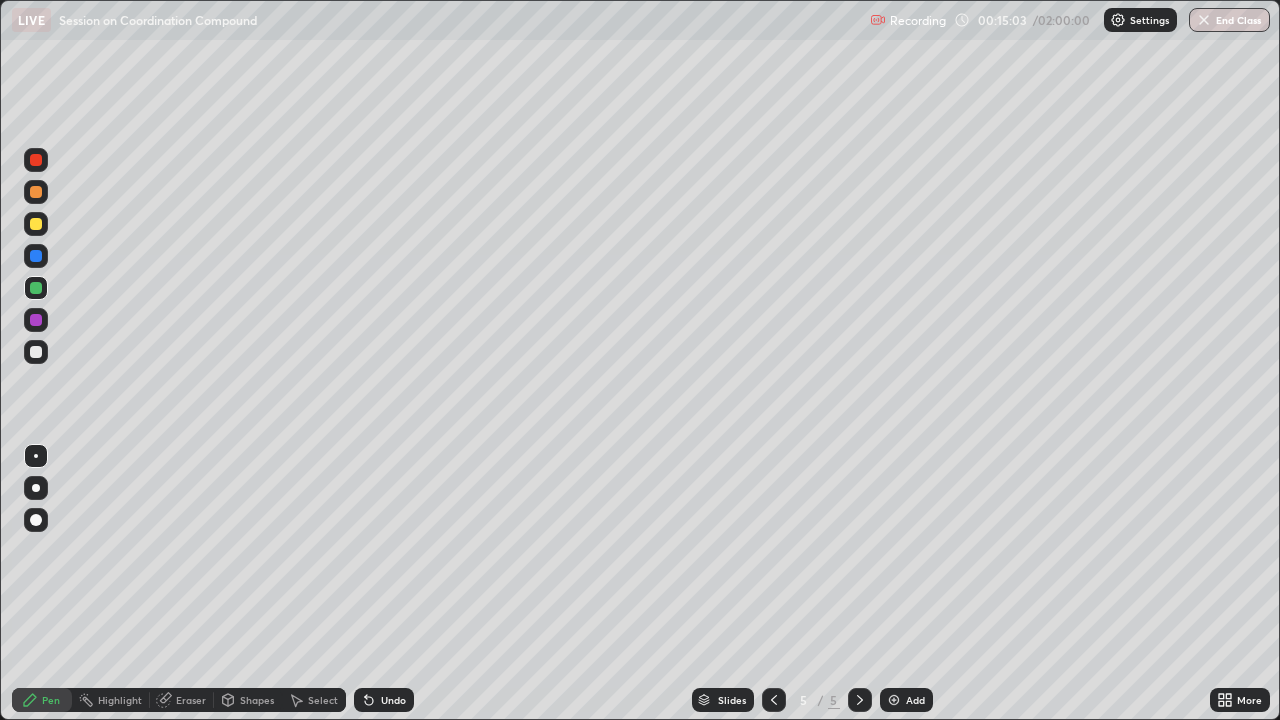 click at bounding box center (36, 288) 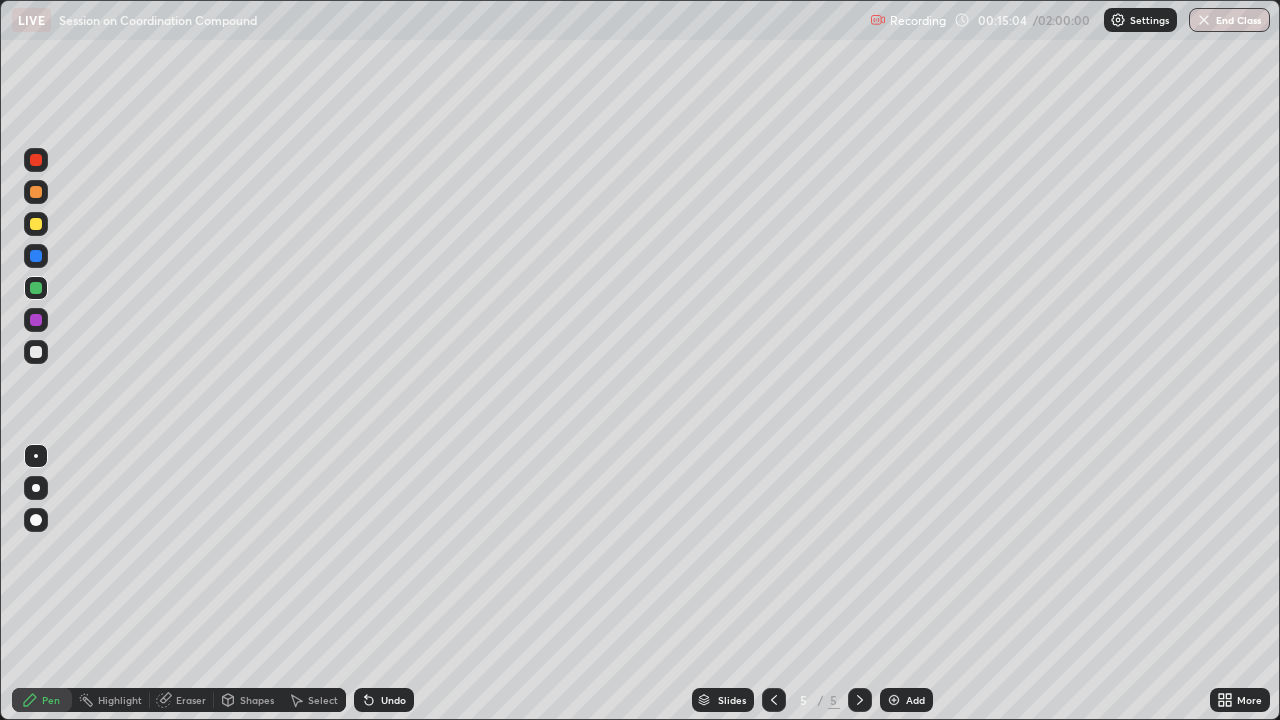 click 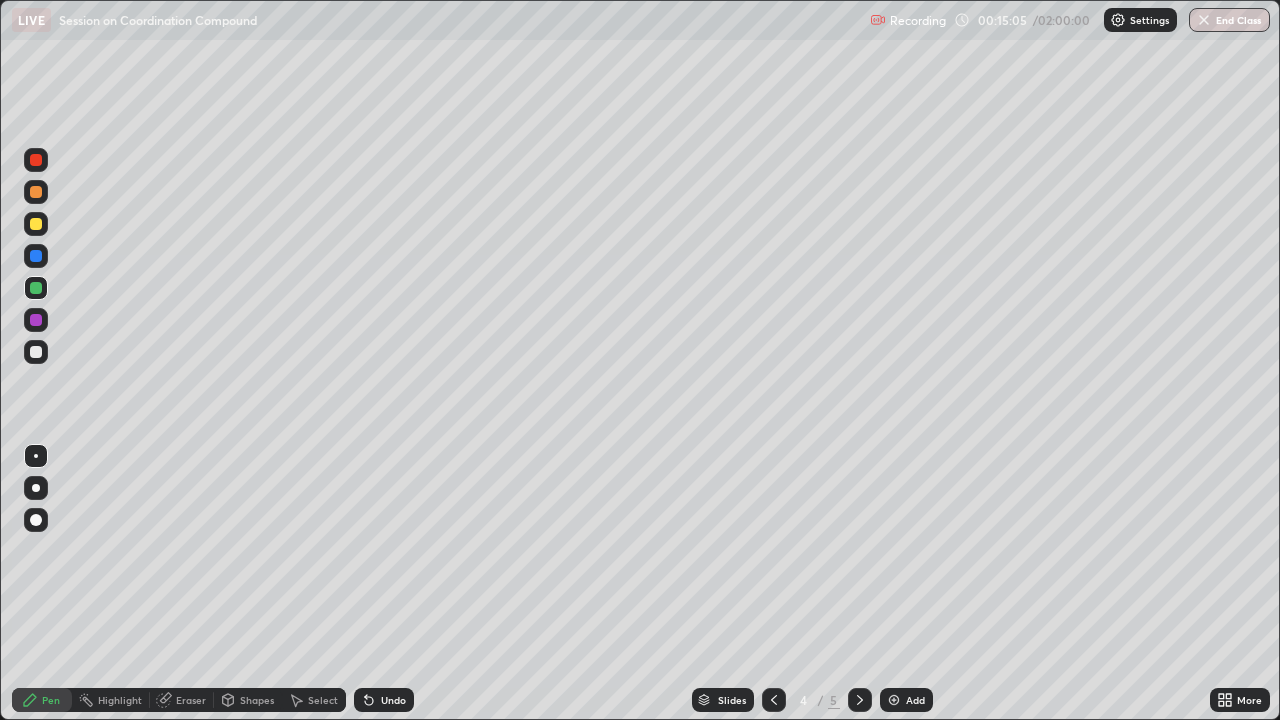 click 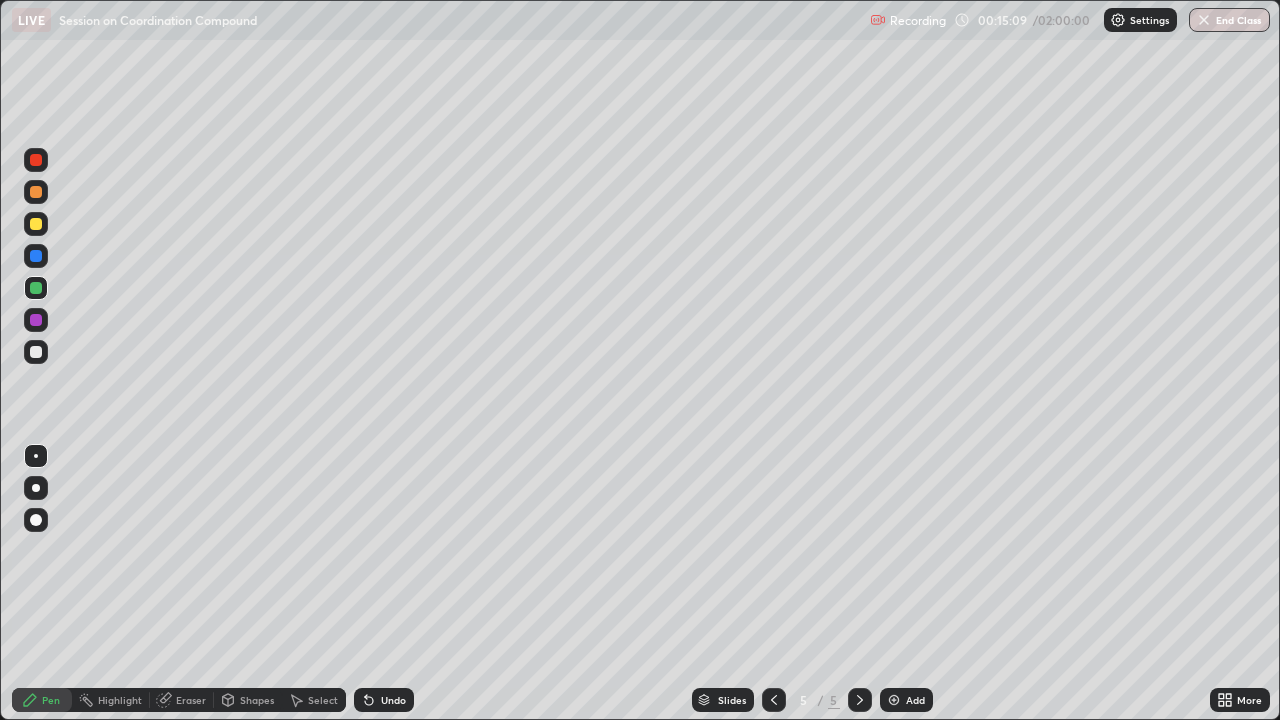 click 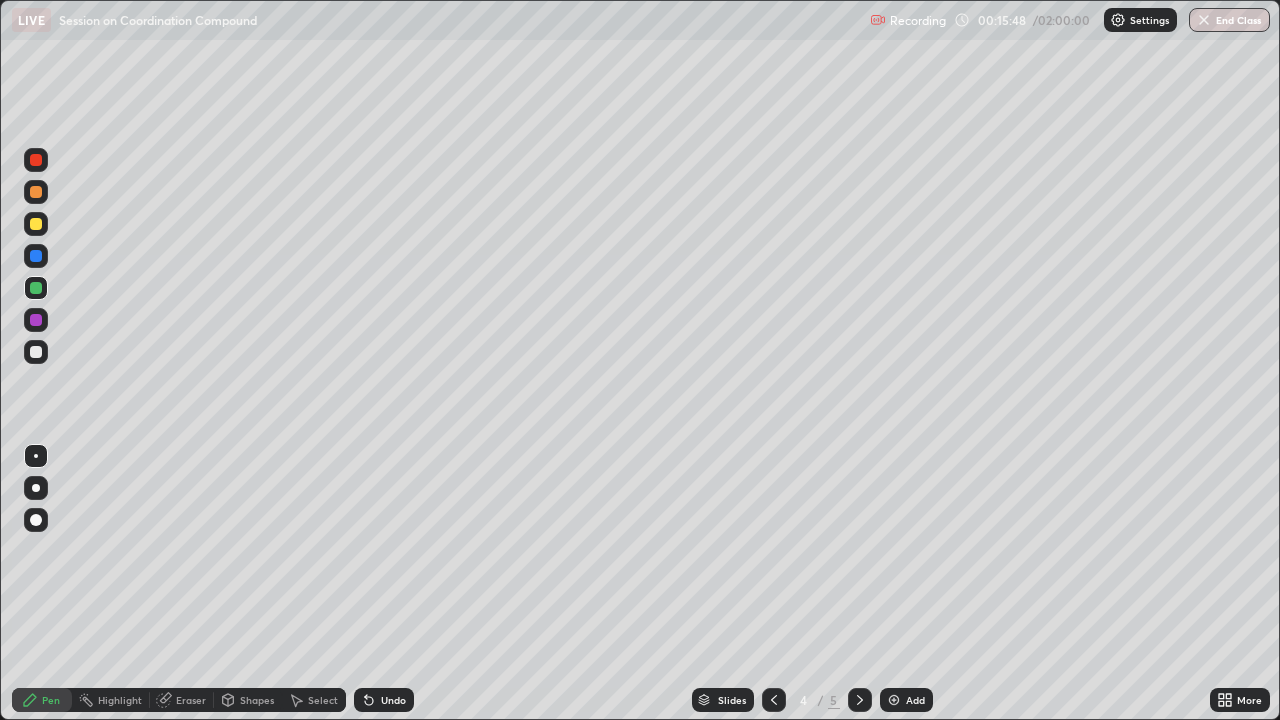 click 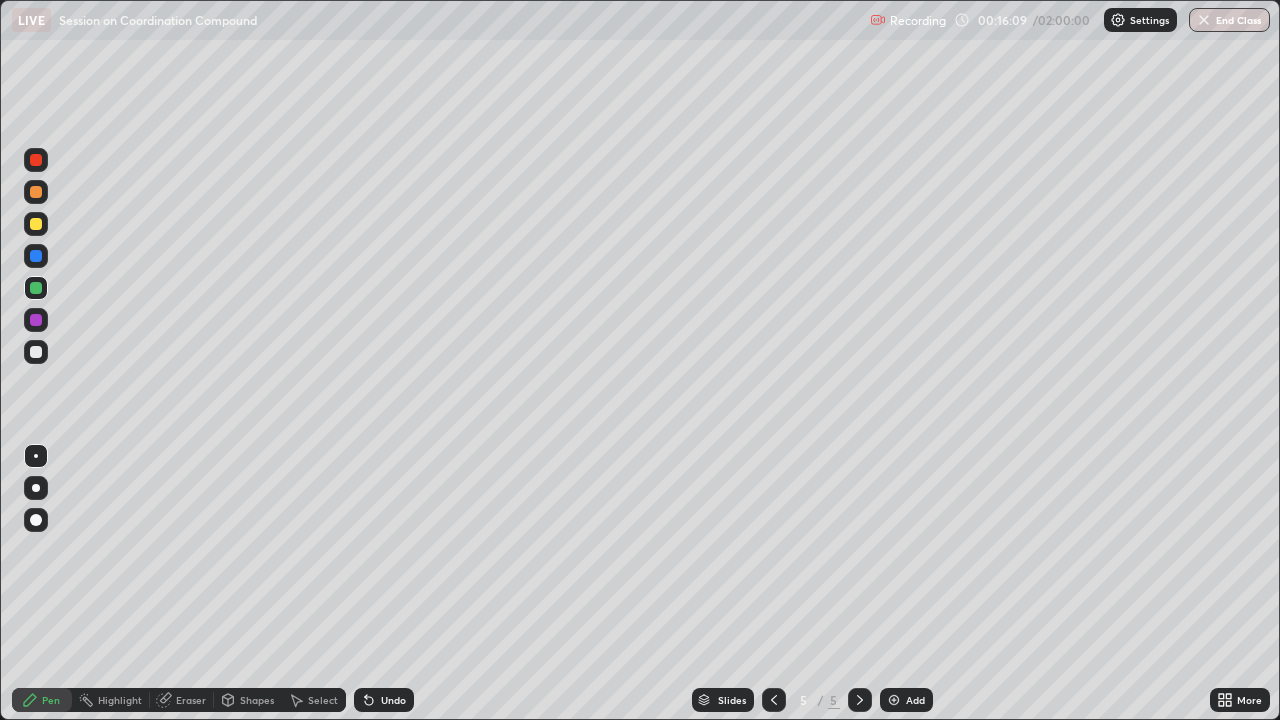 click at bounding box center (36, 352) 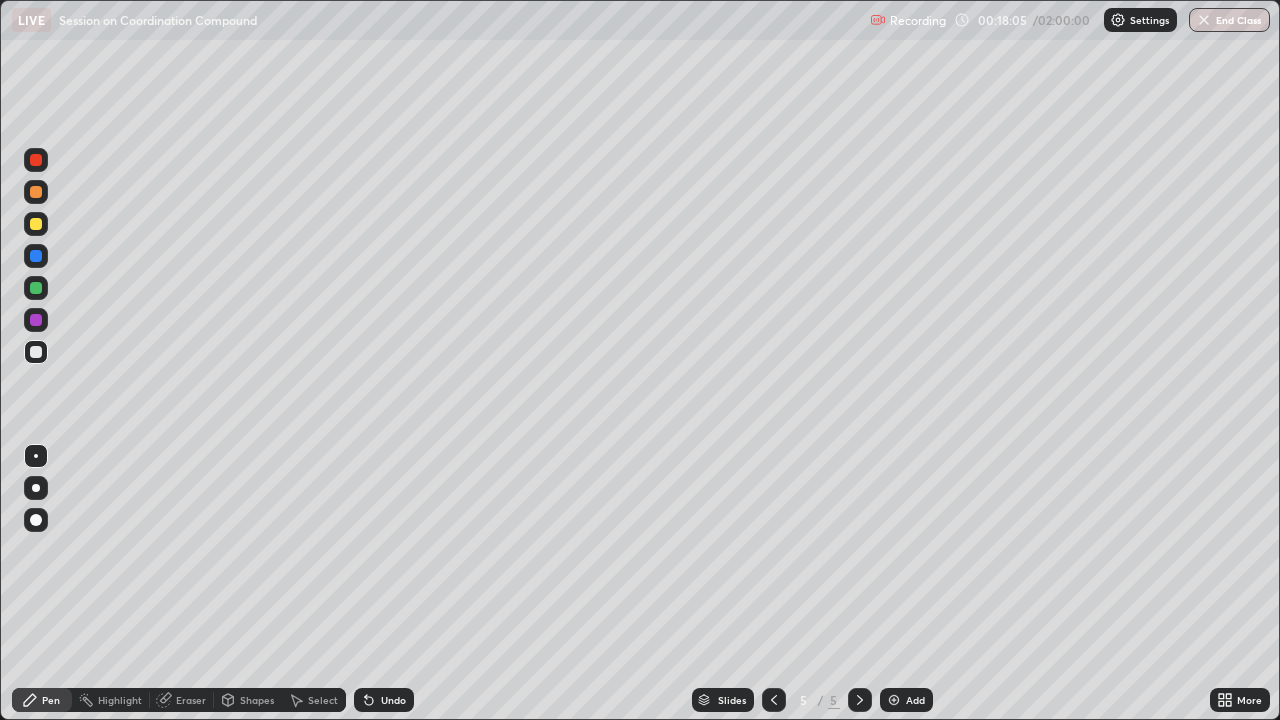 click on "Undo" at bounding box center [393, 700] 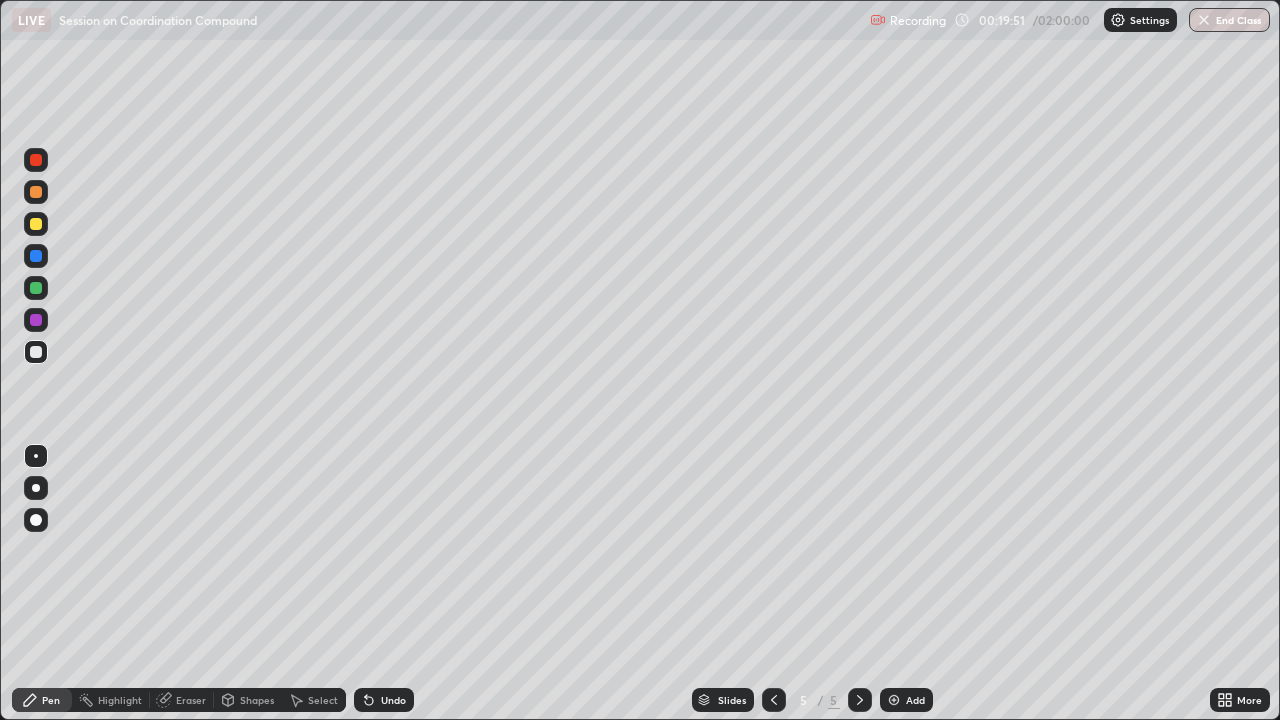 click on "Add" at bounding box center (915, 700) 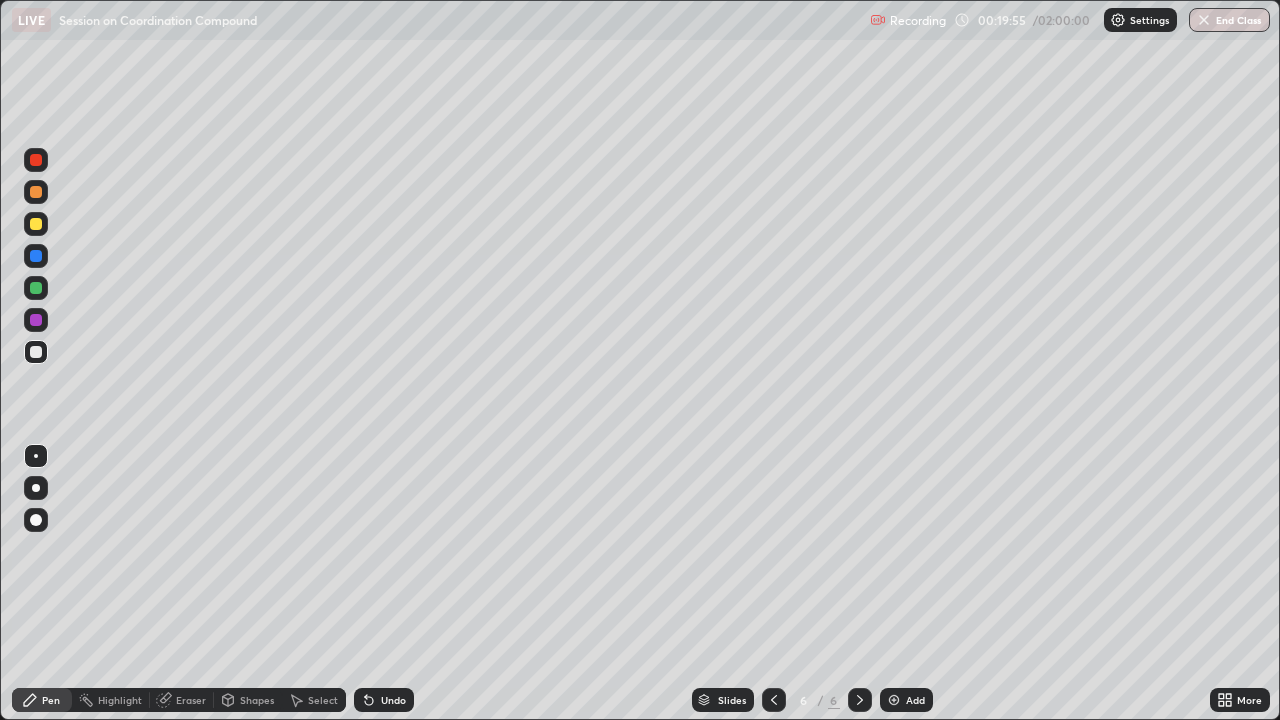 click at bounding box center [36, 288] 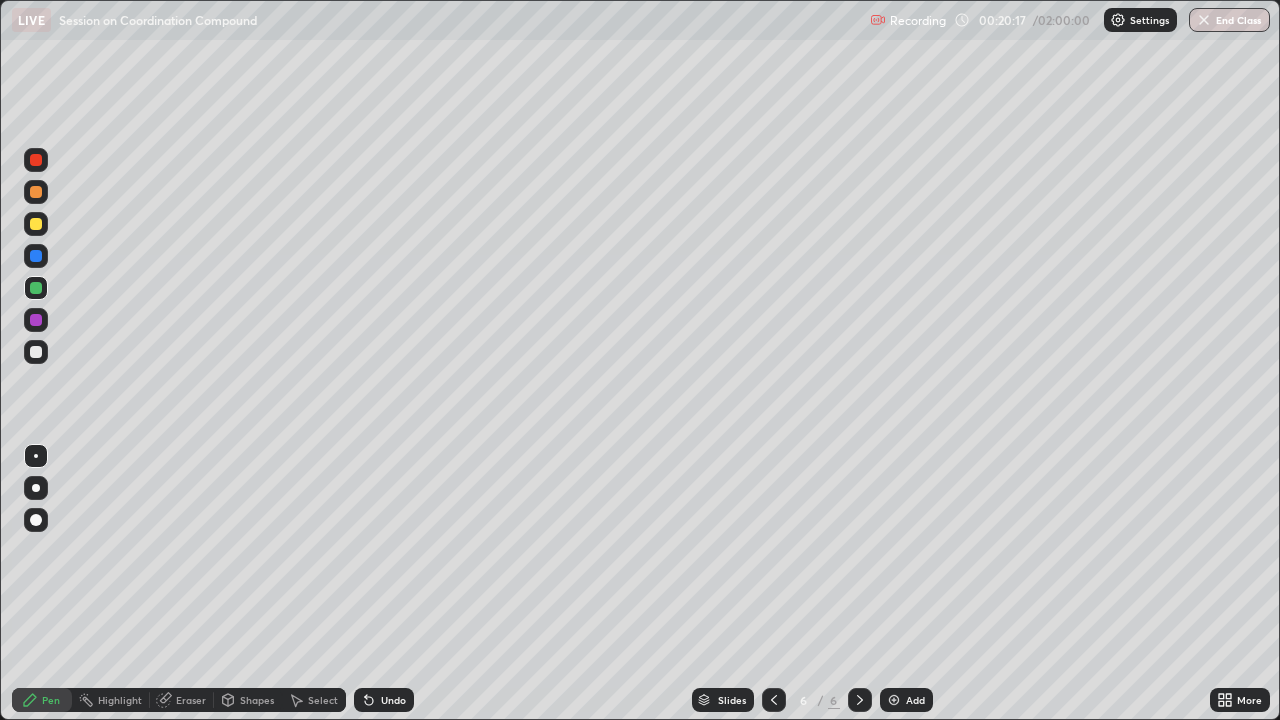 click at bounding box center [36, 352] 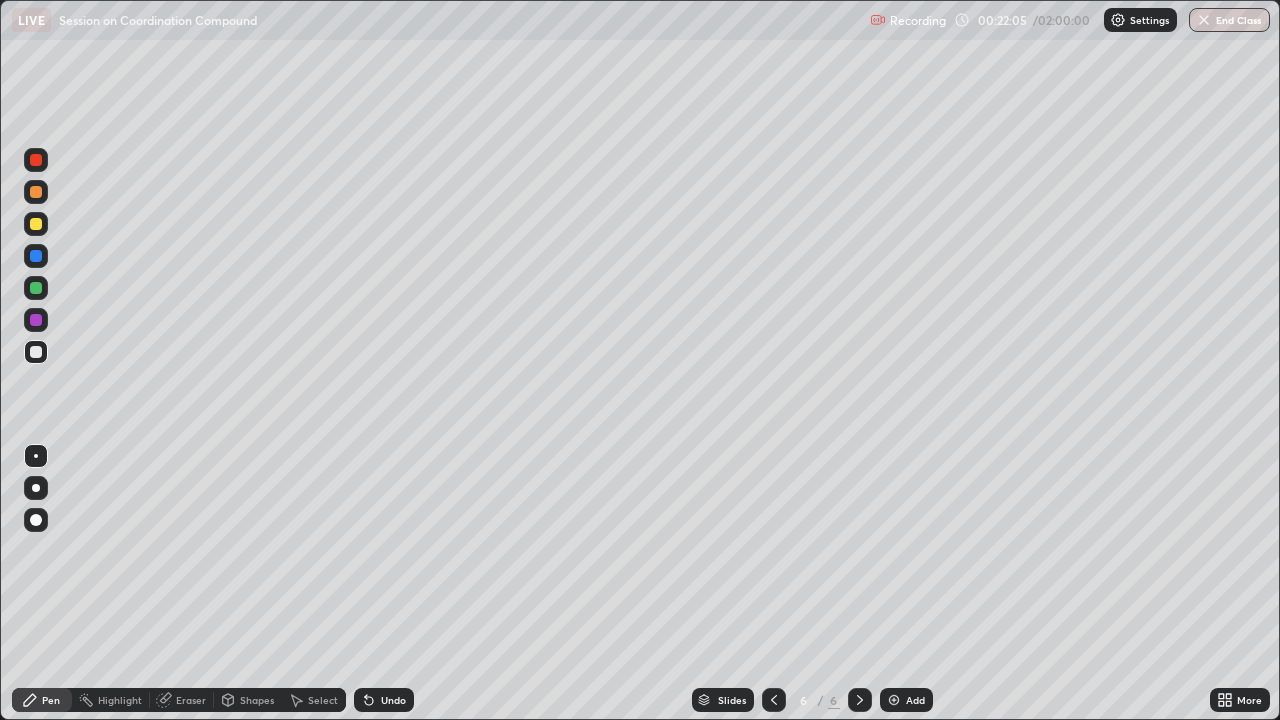 click on "Undo" at bounding box center (393, 700) 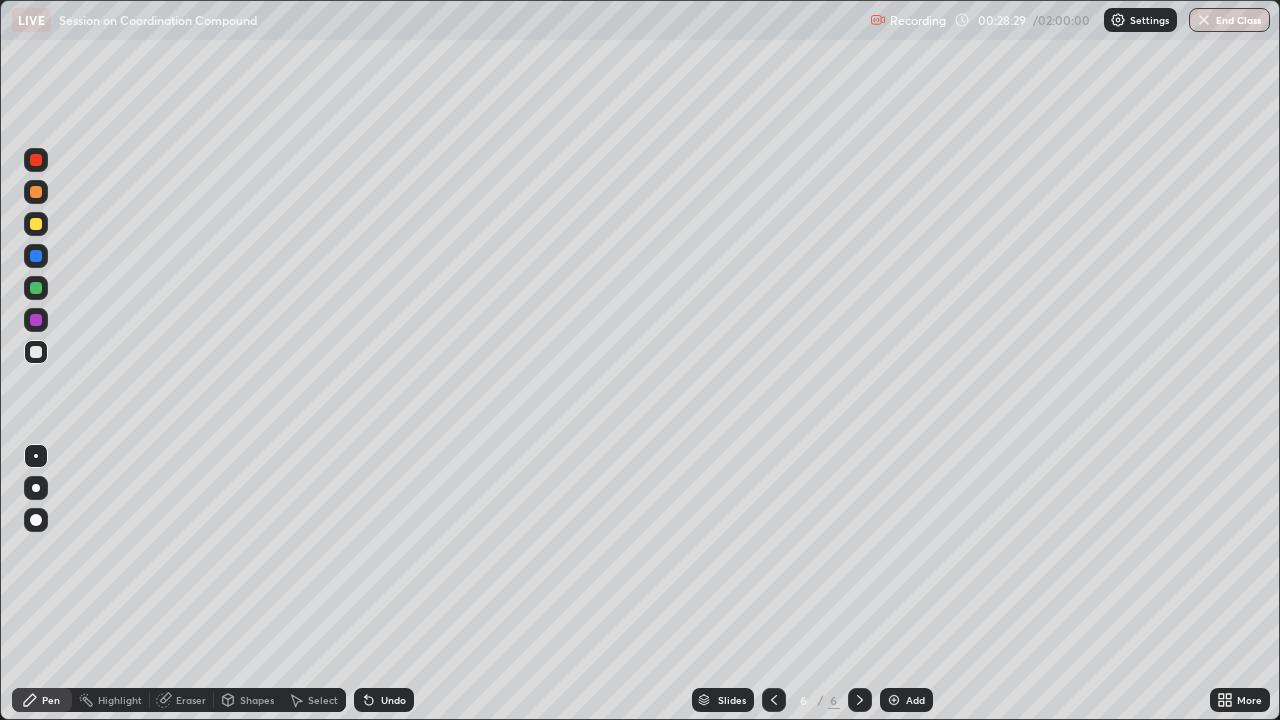 click on "Add" at bounding box center [906, 700] 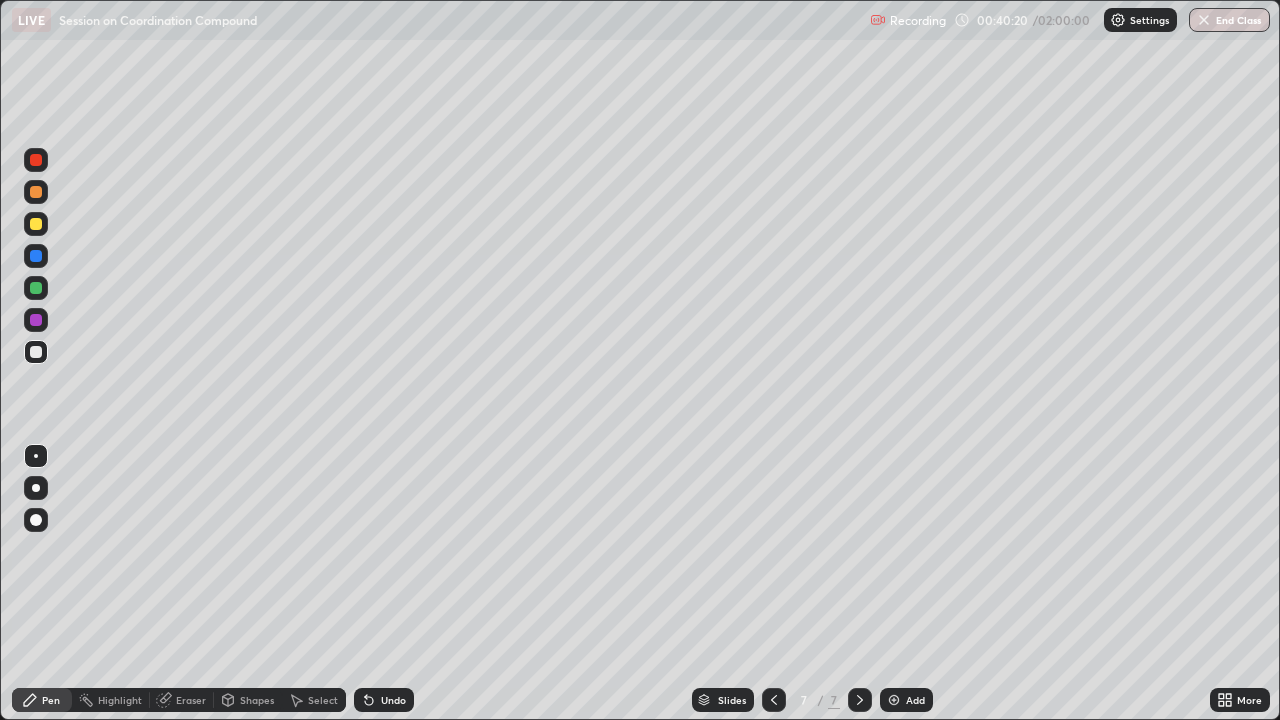 click at bounding box center (36, 288) 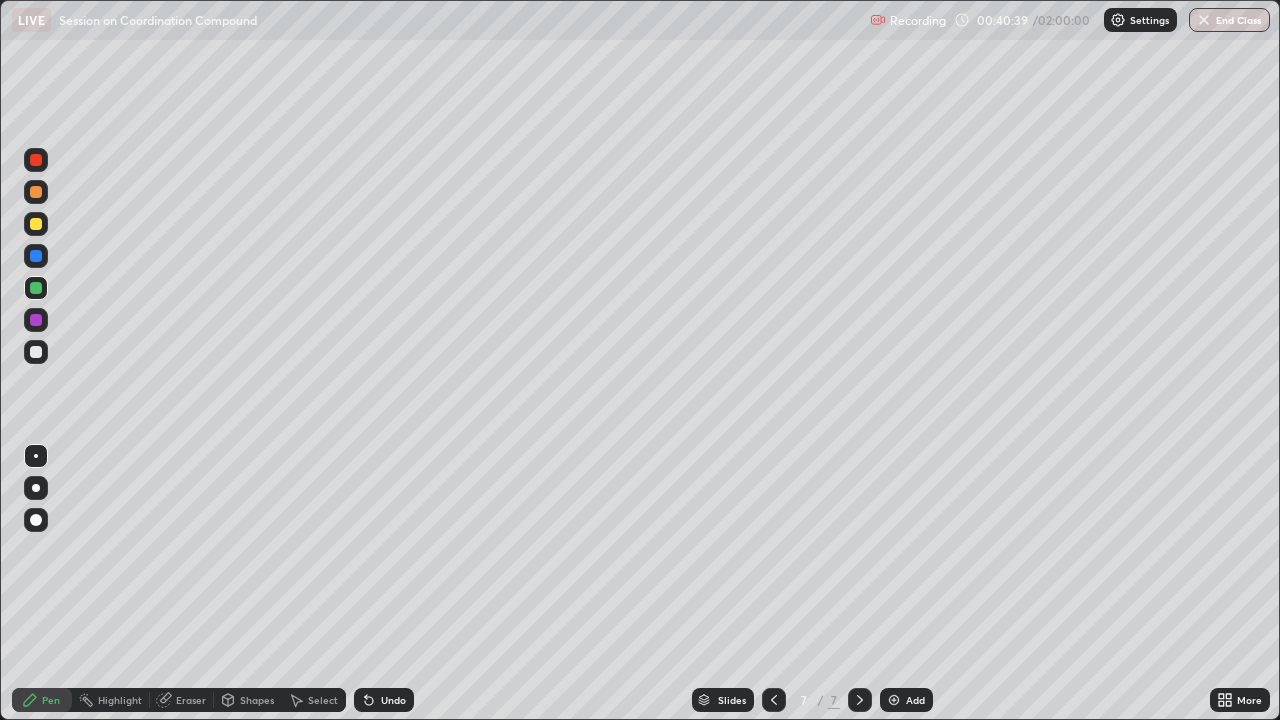 click at bounding box center (36, 352) 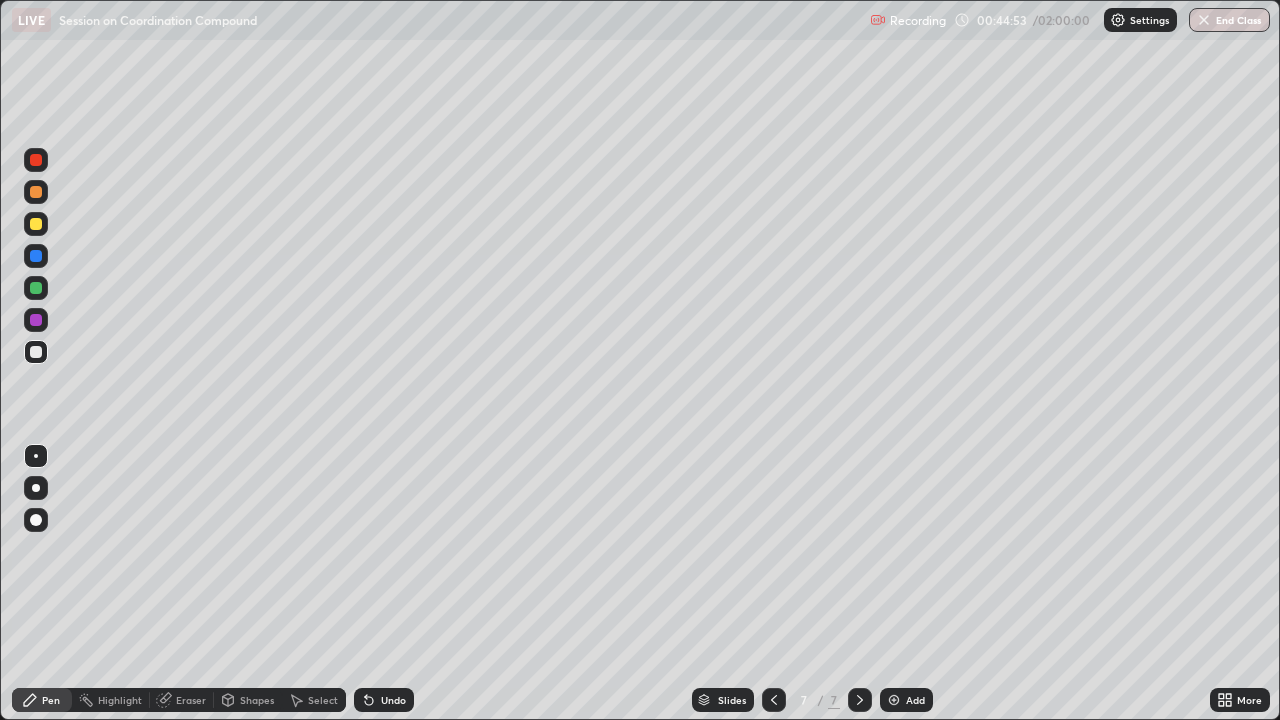 click at bounding box center [36, 288] 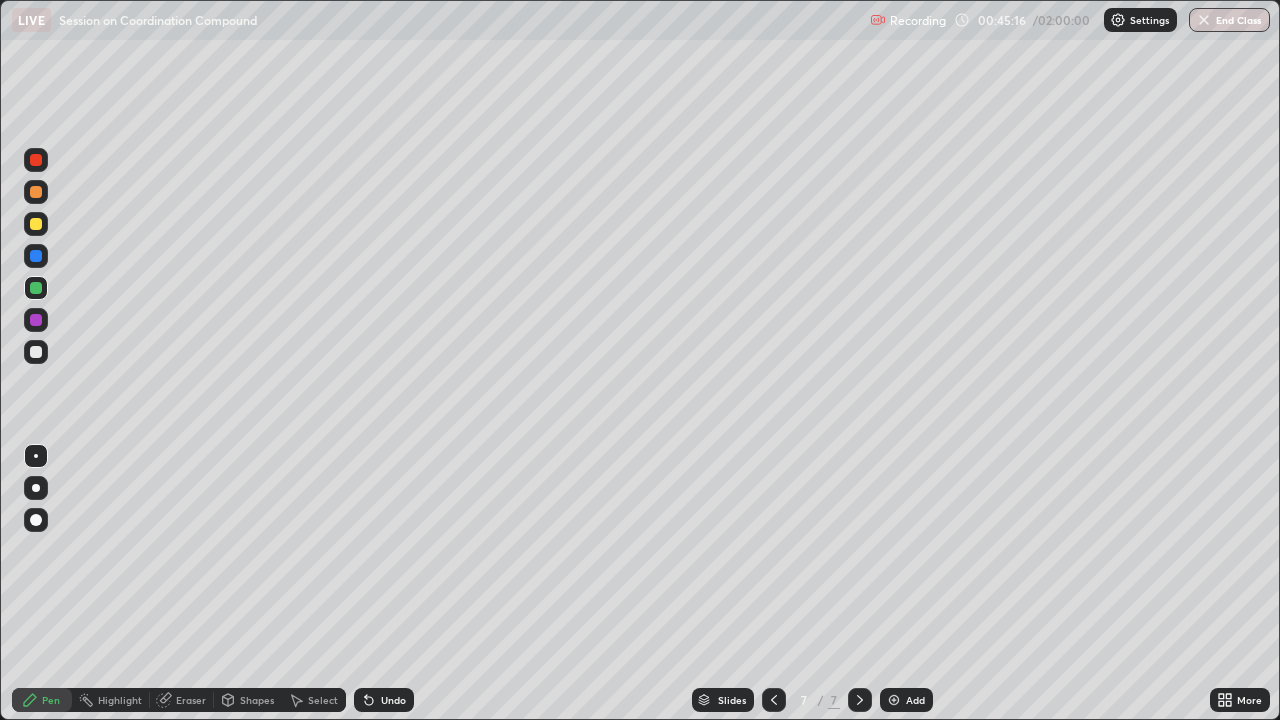 click at bounding box center (36, 352) 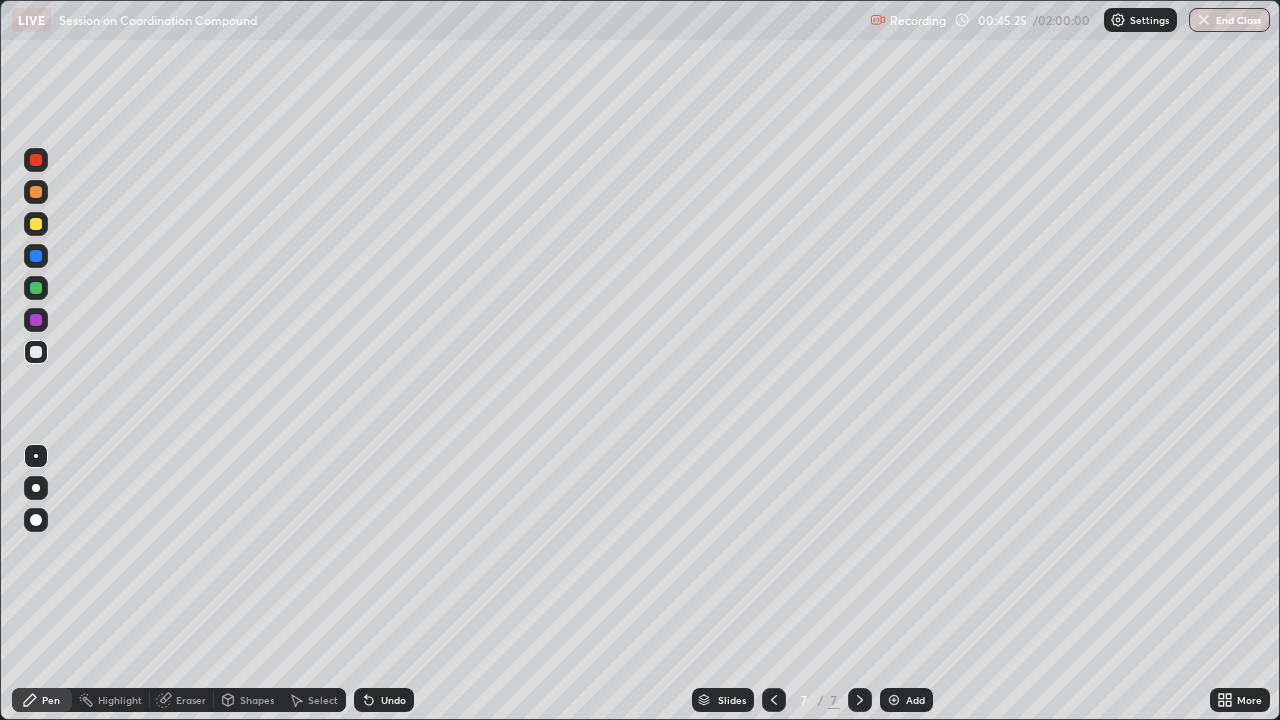 click on "Undo" at bounding box center (393, 700) 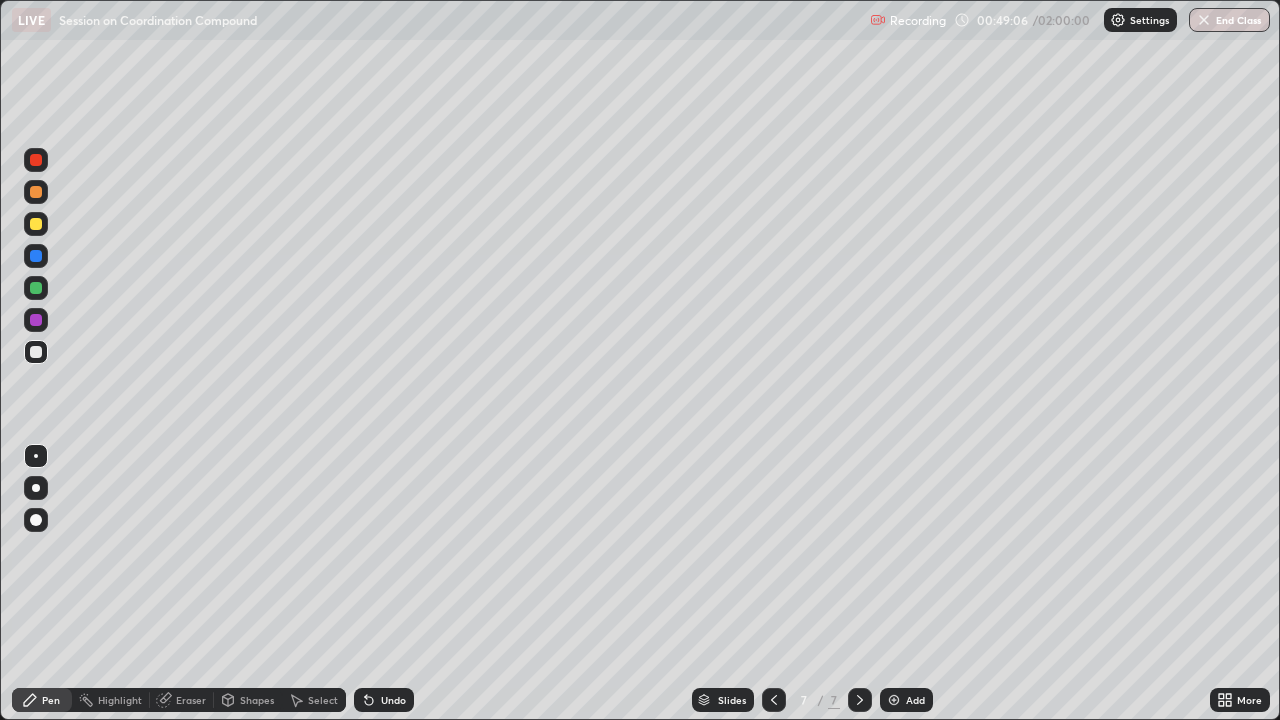 click on "Eraser" at bounding box center [191, 700] 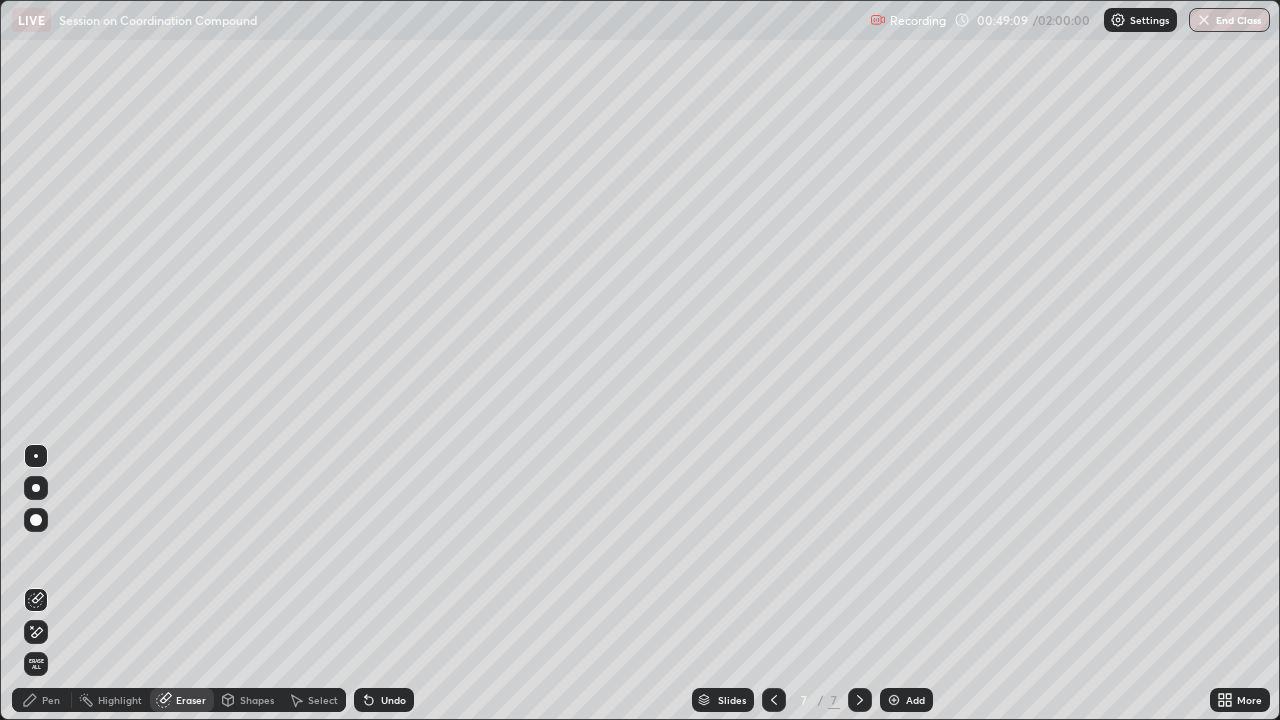 click on "Pen" at bounding box center (42, 700) 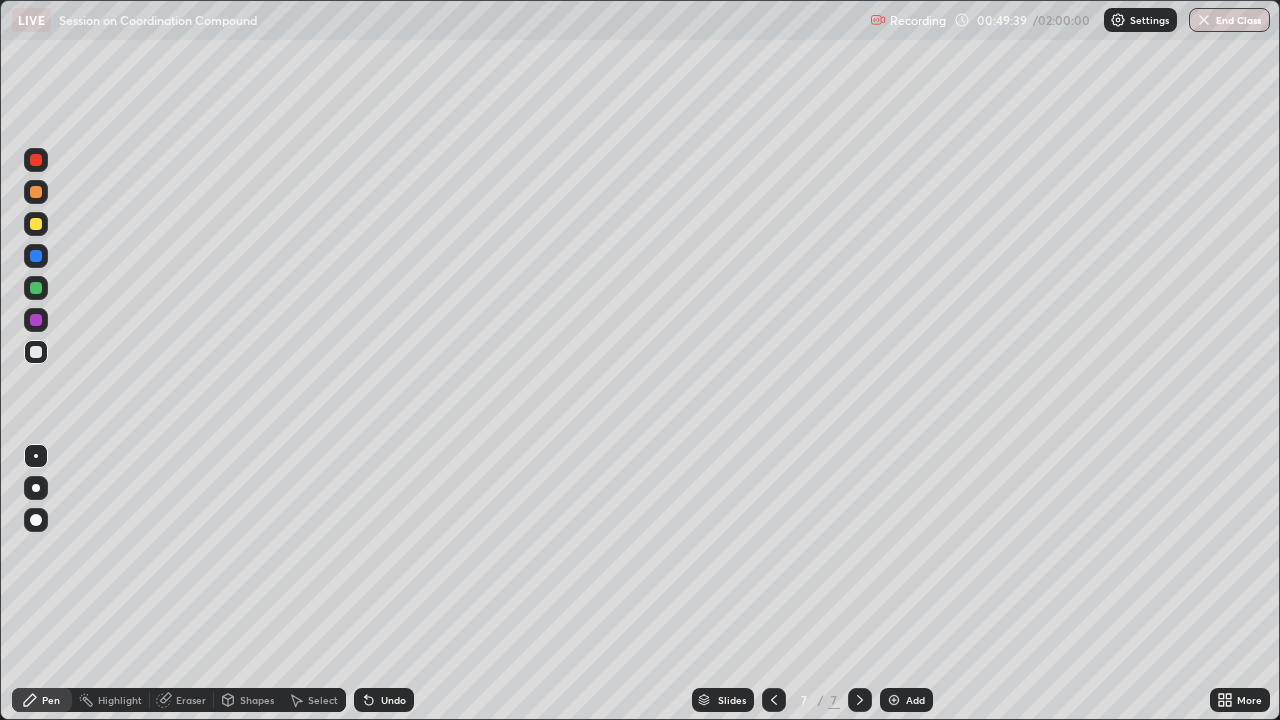 click on "Add" at bounding box center [915, 700] 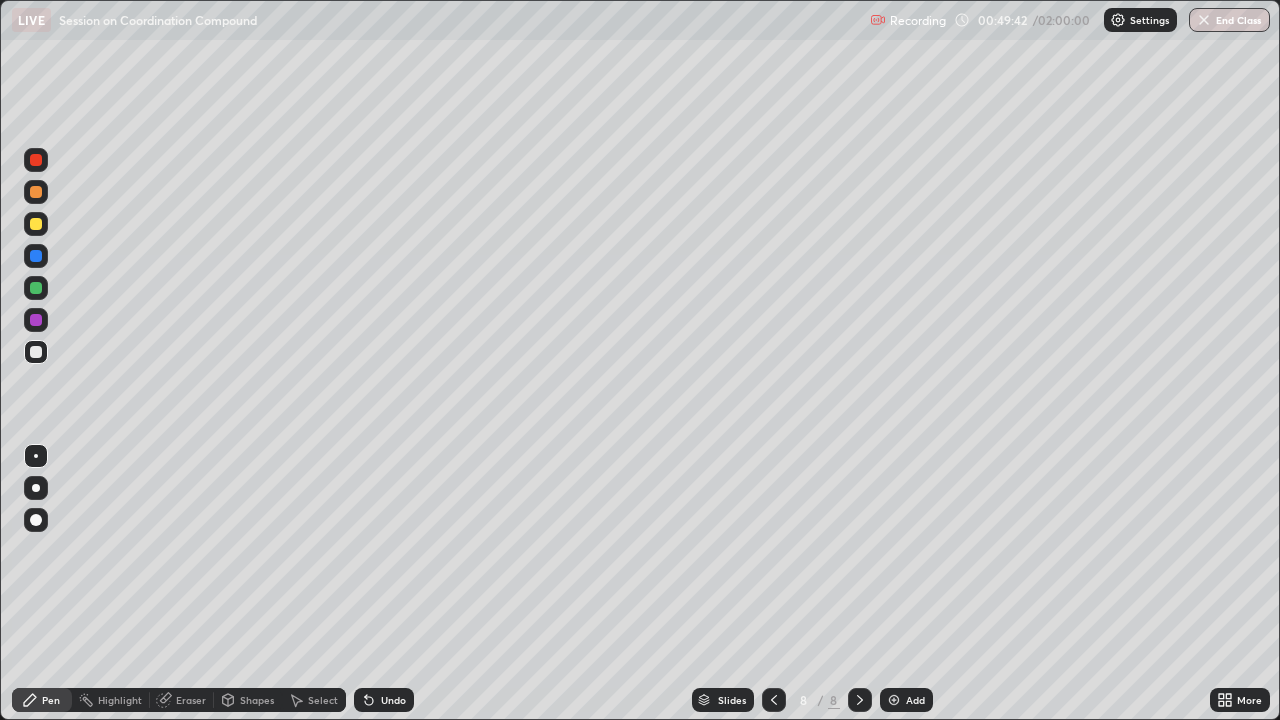click at bounding box center [36, 224] 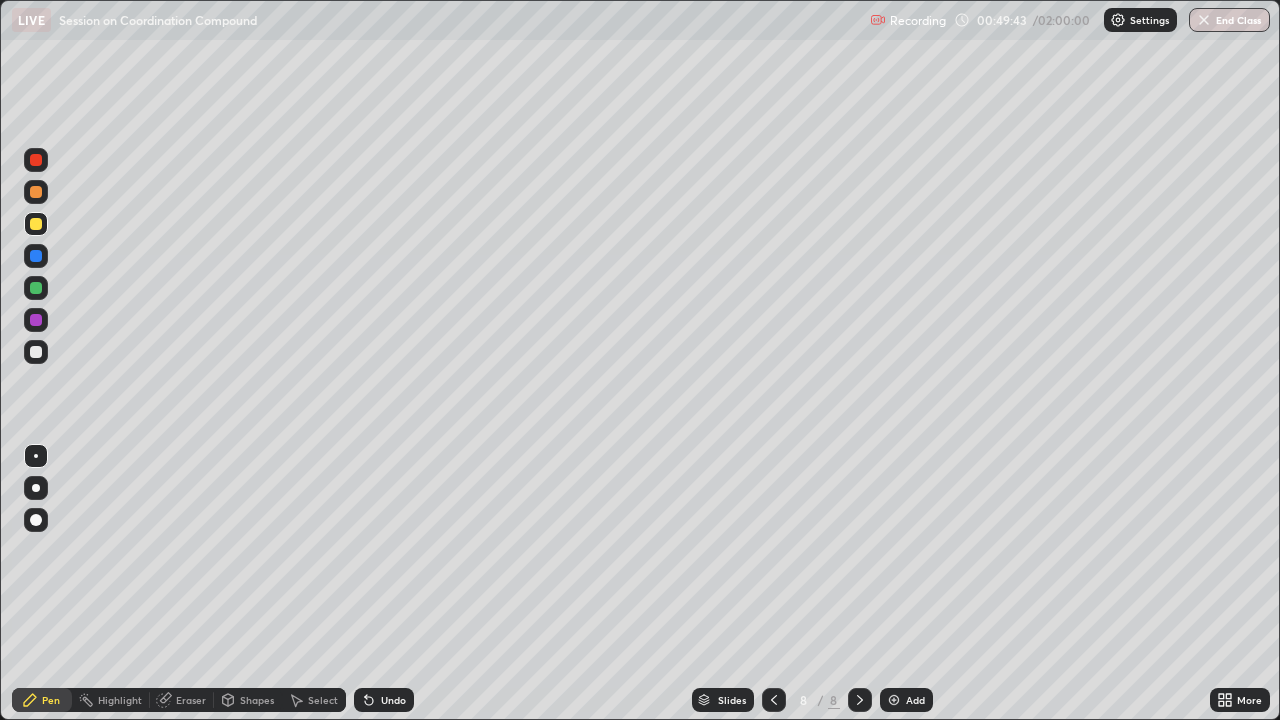 click at bounding box center [36, 352] 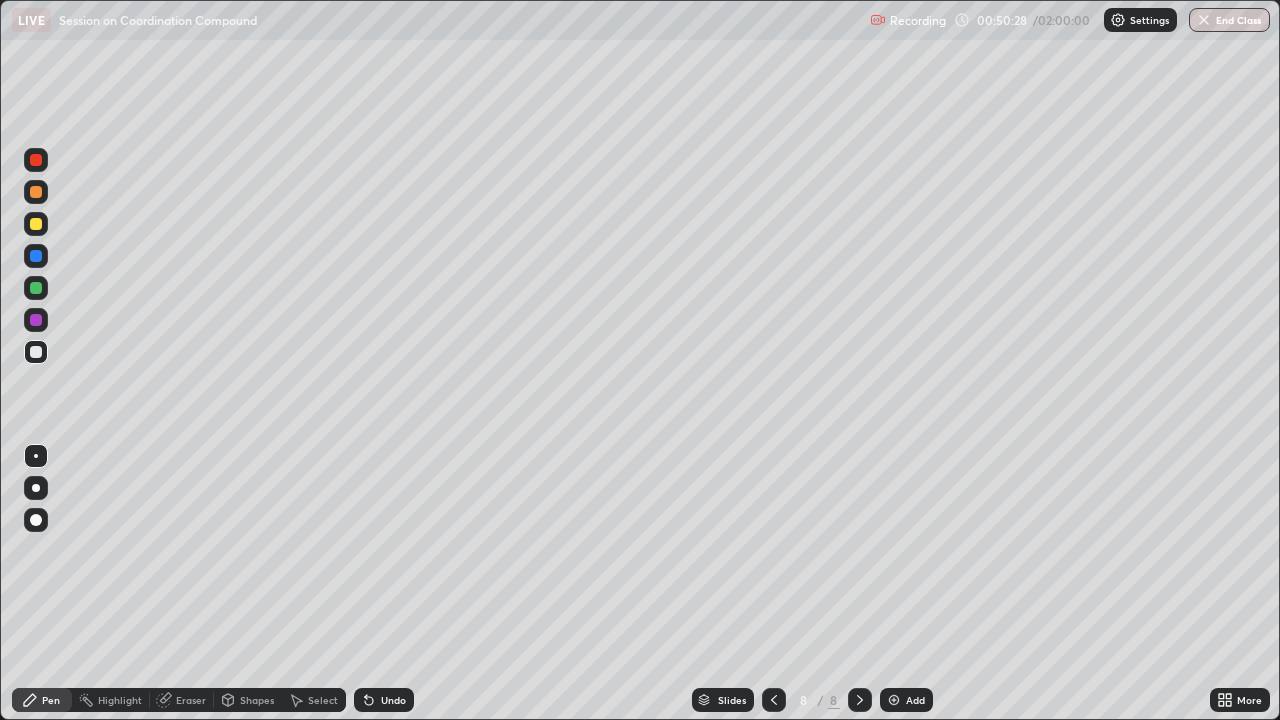click at bounding box center [36, 288] 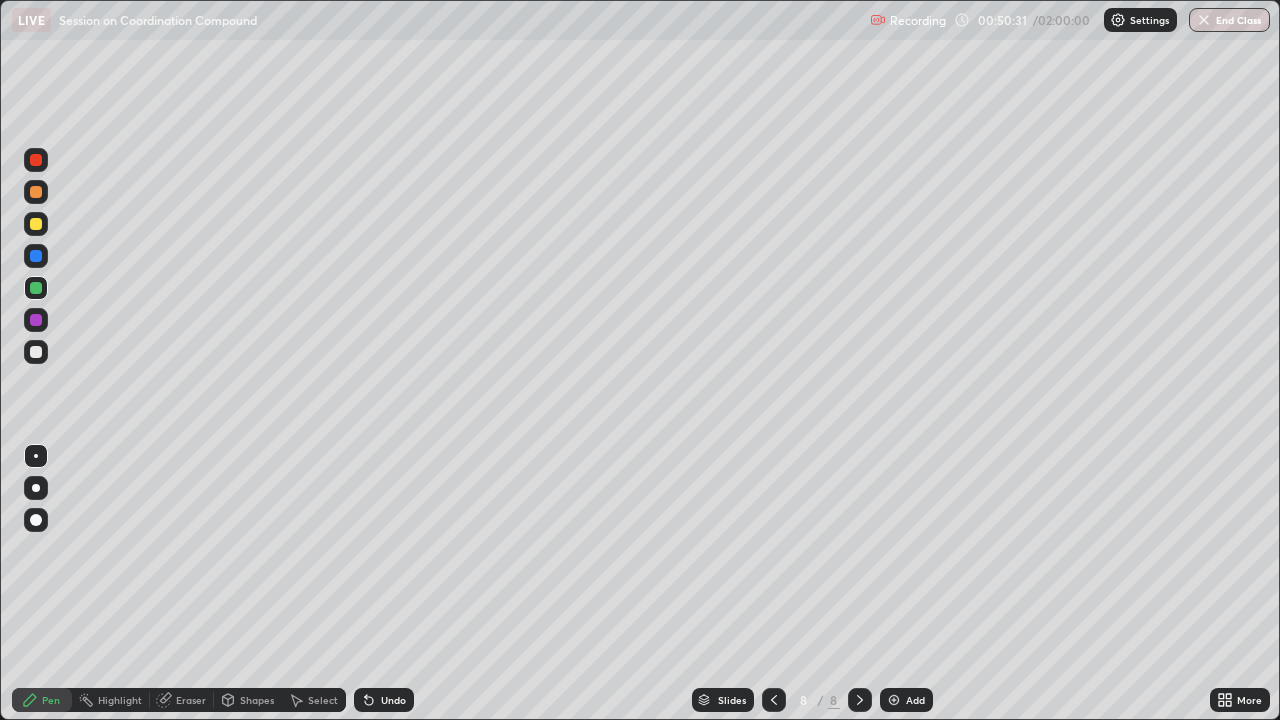 click at bounding box center [36, 224] 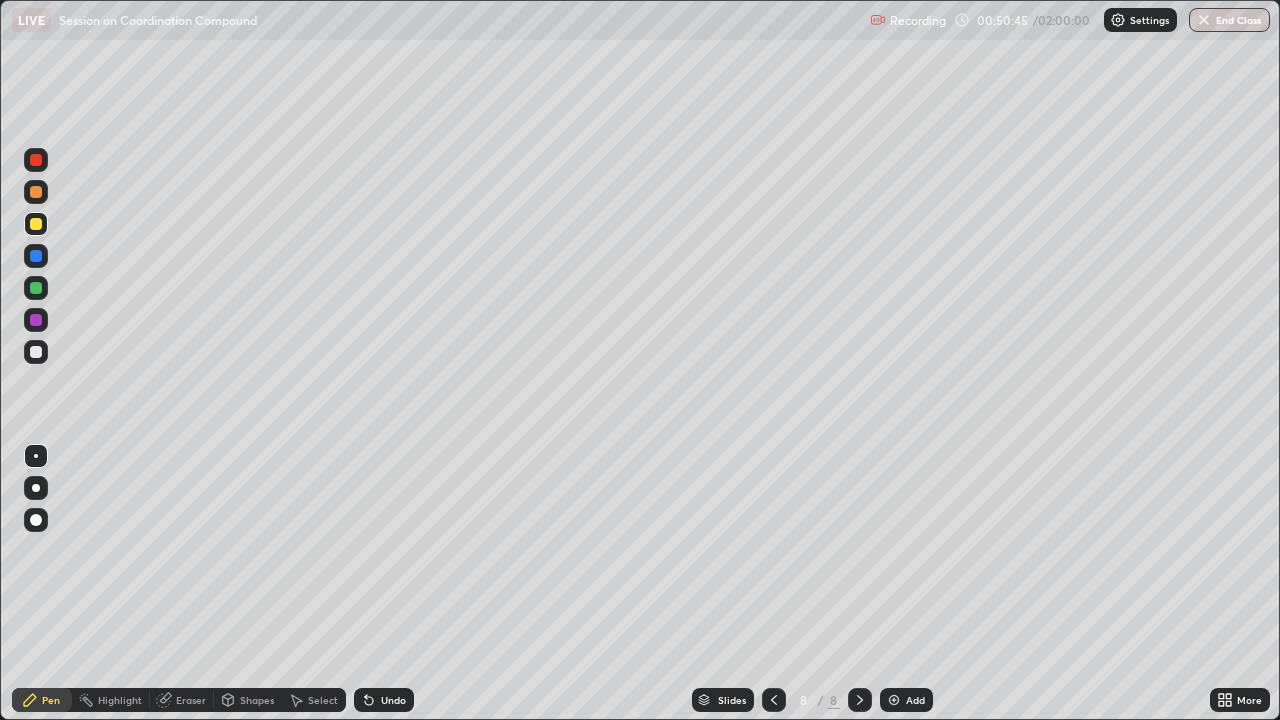 click at bounding box center (36, 352) 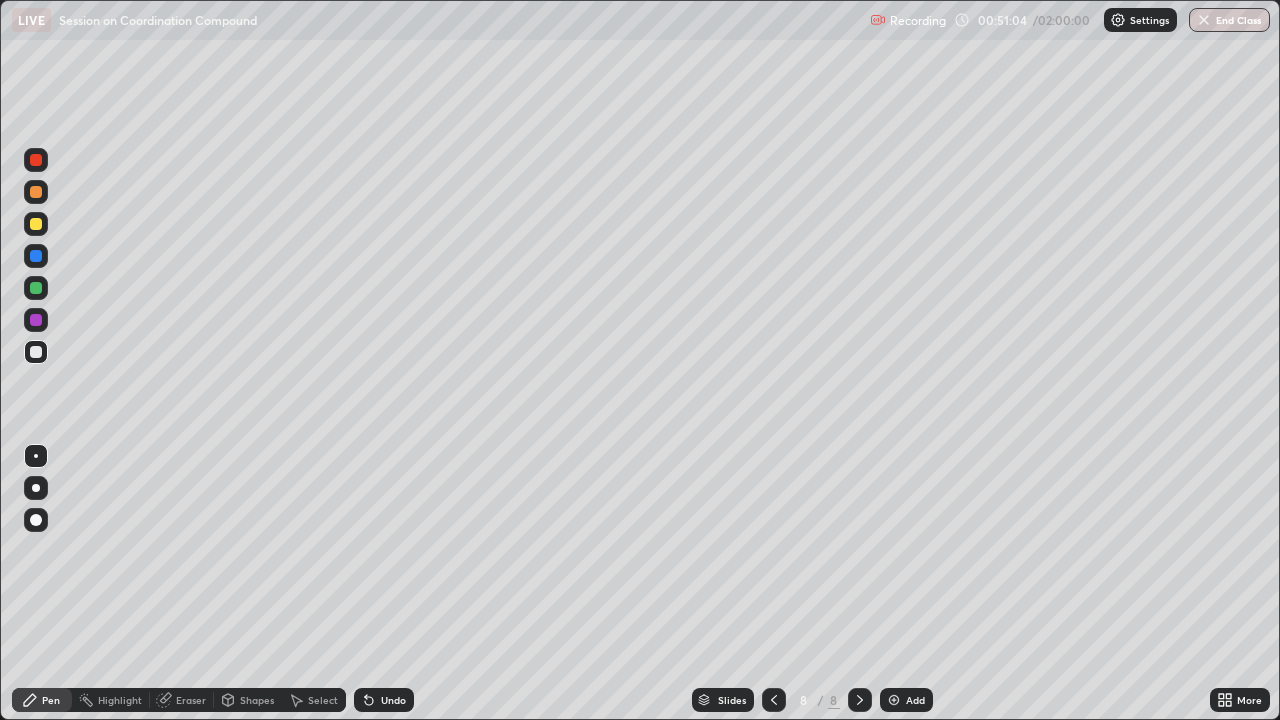 click at bounding box center [36, 352] 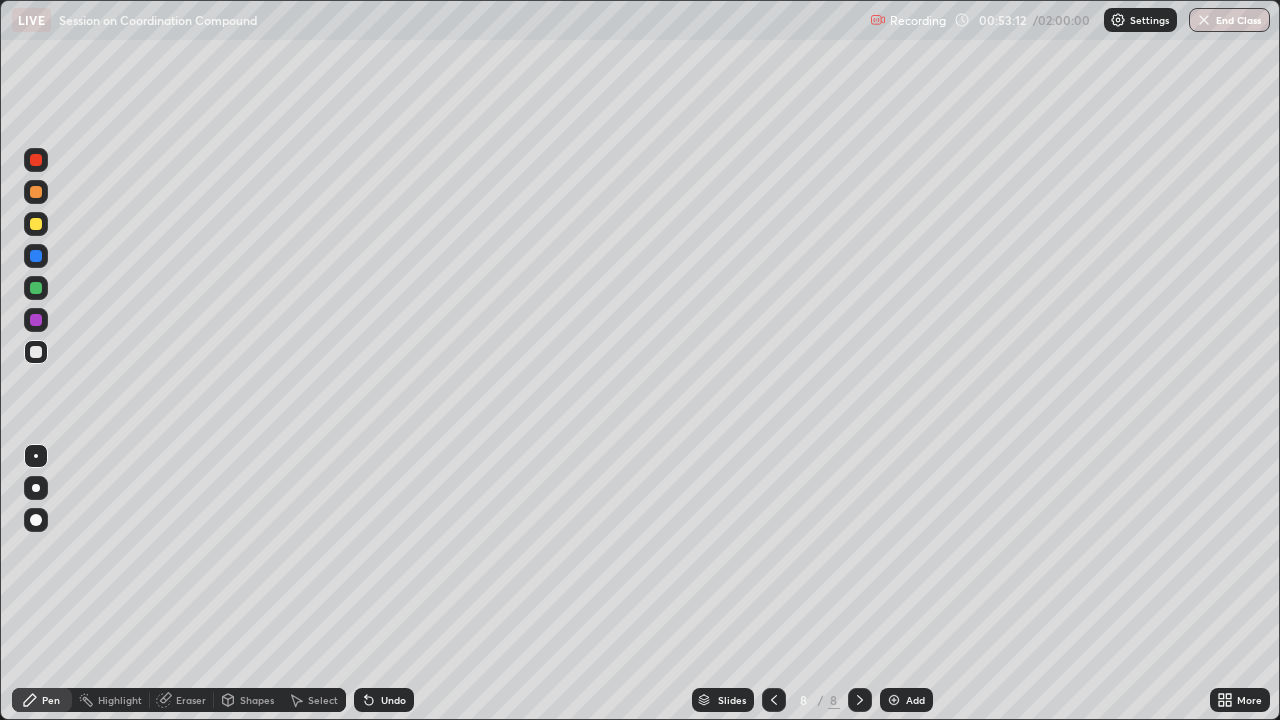 click at bounding box center [36, 352] 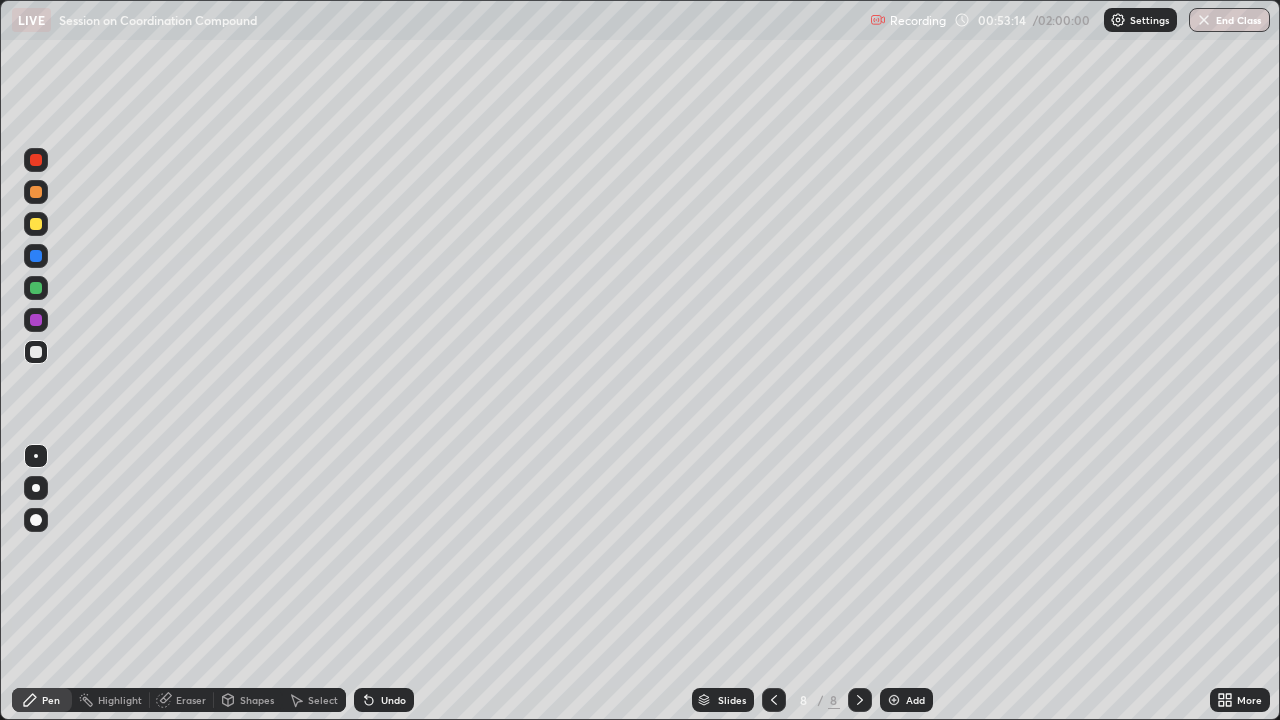 click at bounding box center (36, 288) 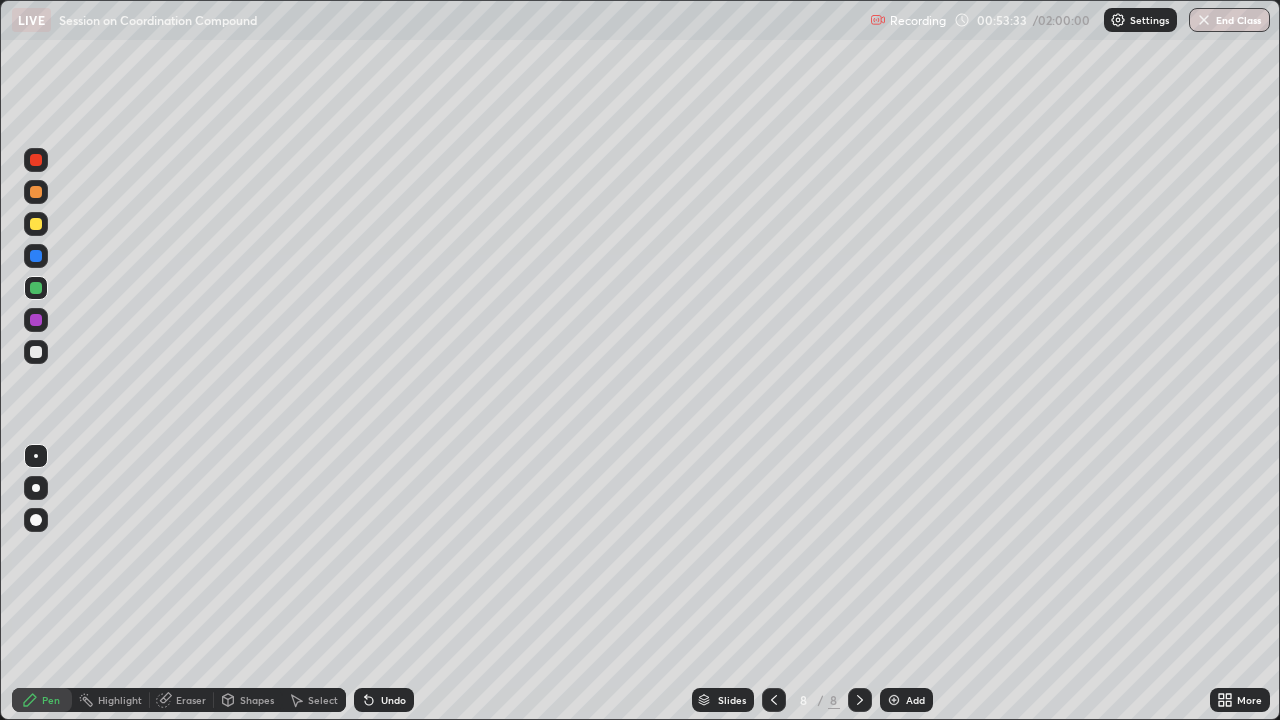 click at bounding box center (36, 352) 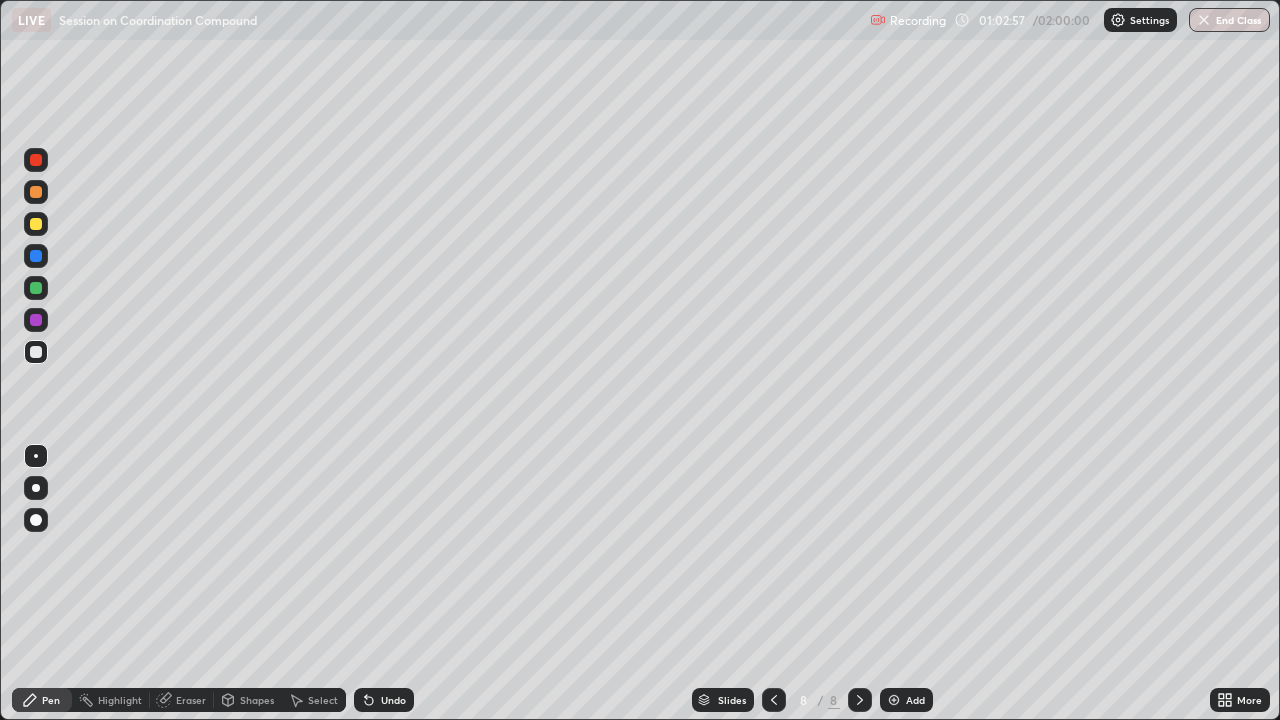 click on "Add" at bounding box center (906, 700) 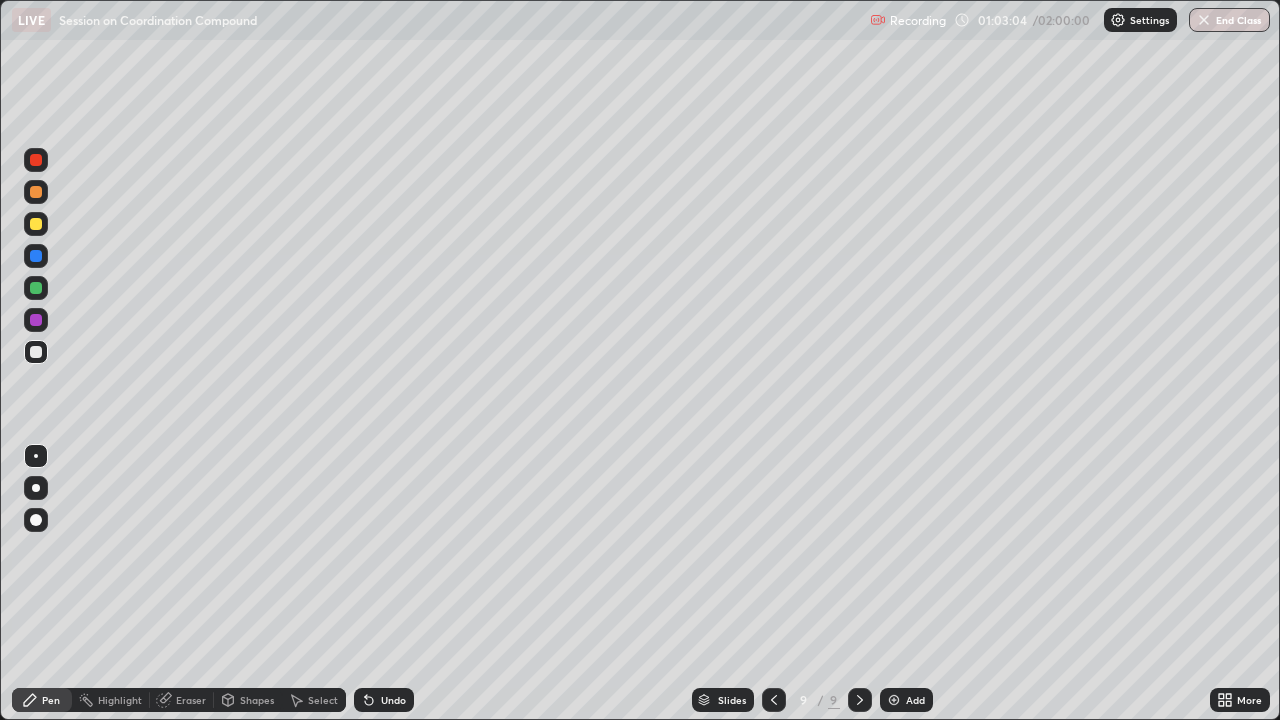 click at bounding box center [36, 224] 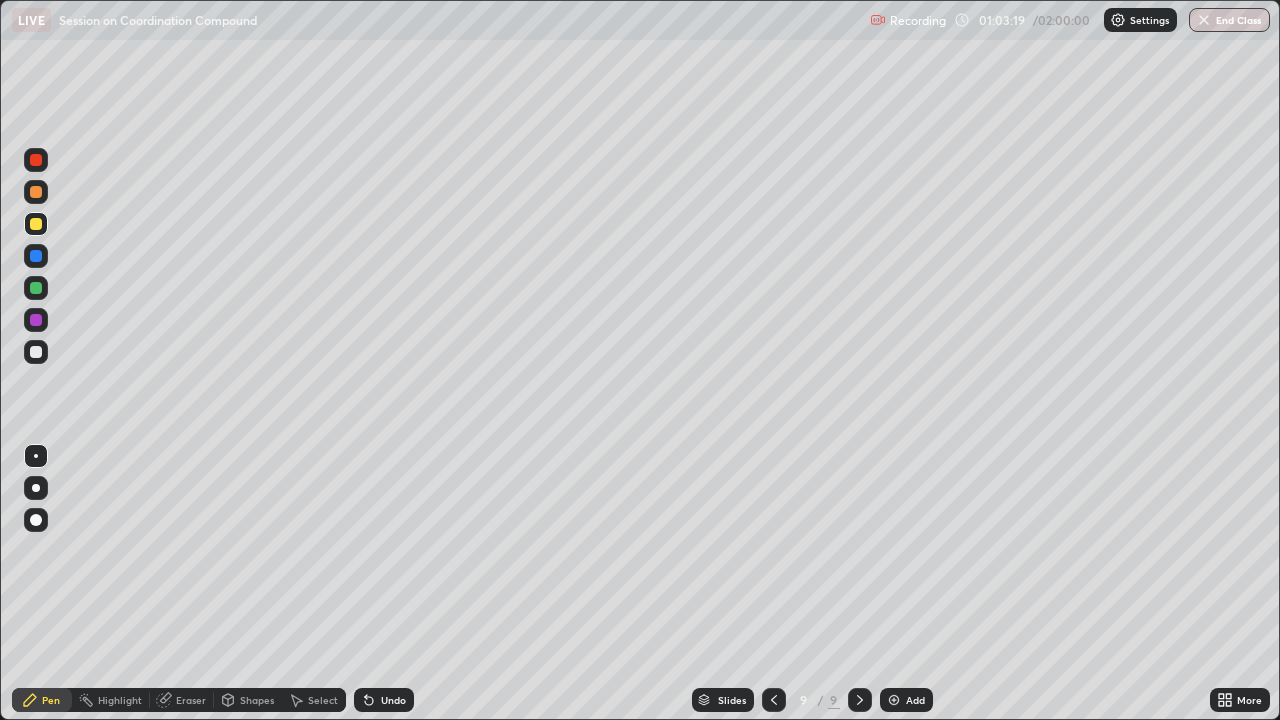 click at bounding box center (36, 352) 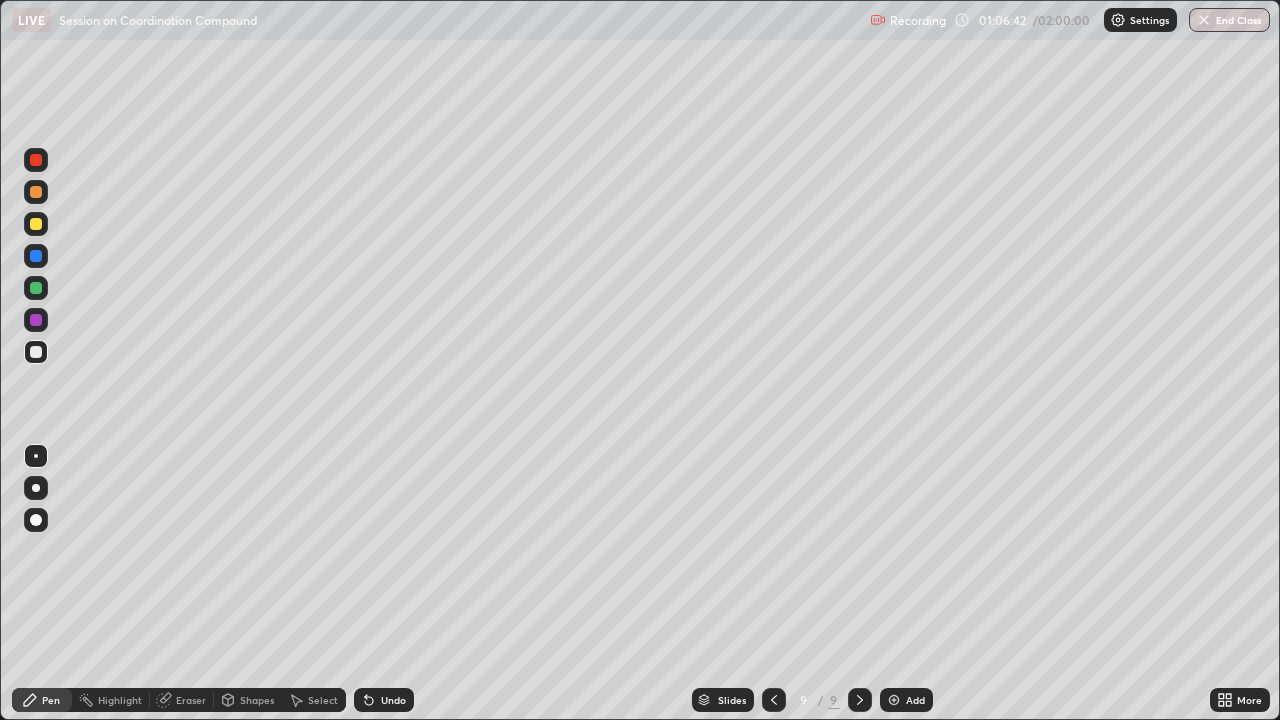 click on "Add" at bounding box center [906, 700] 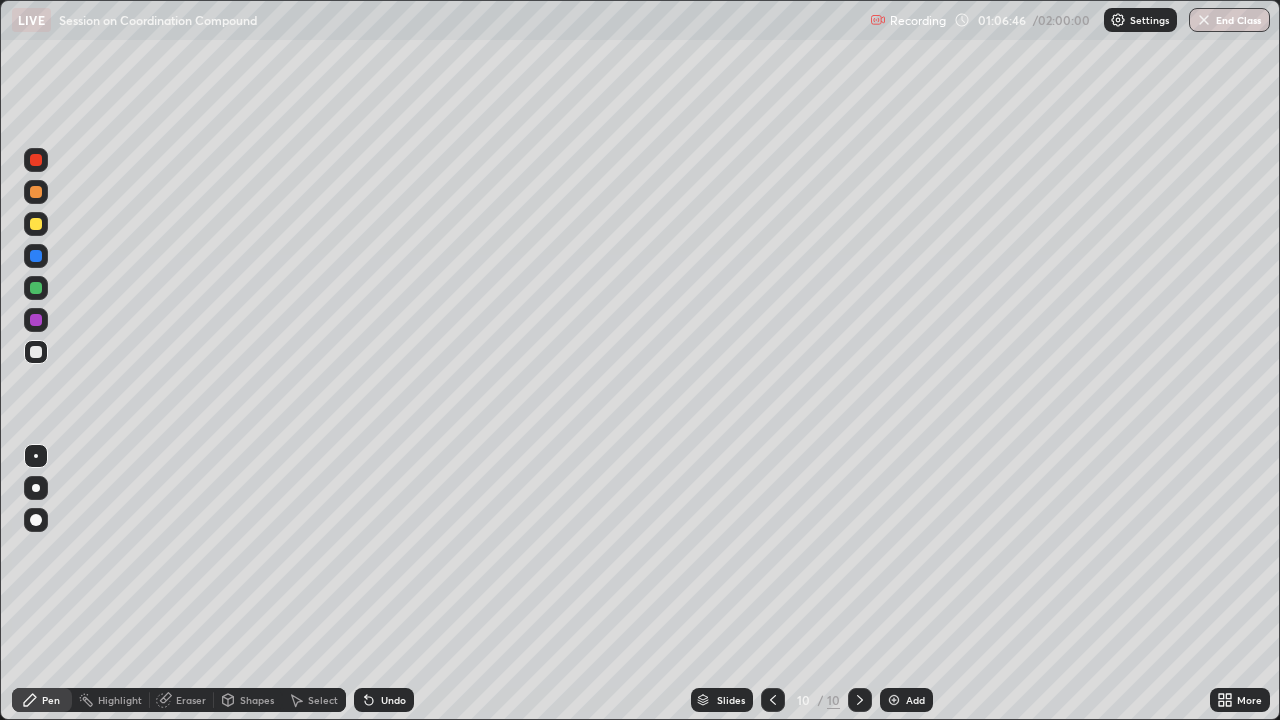 click 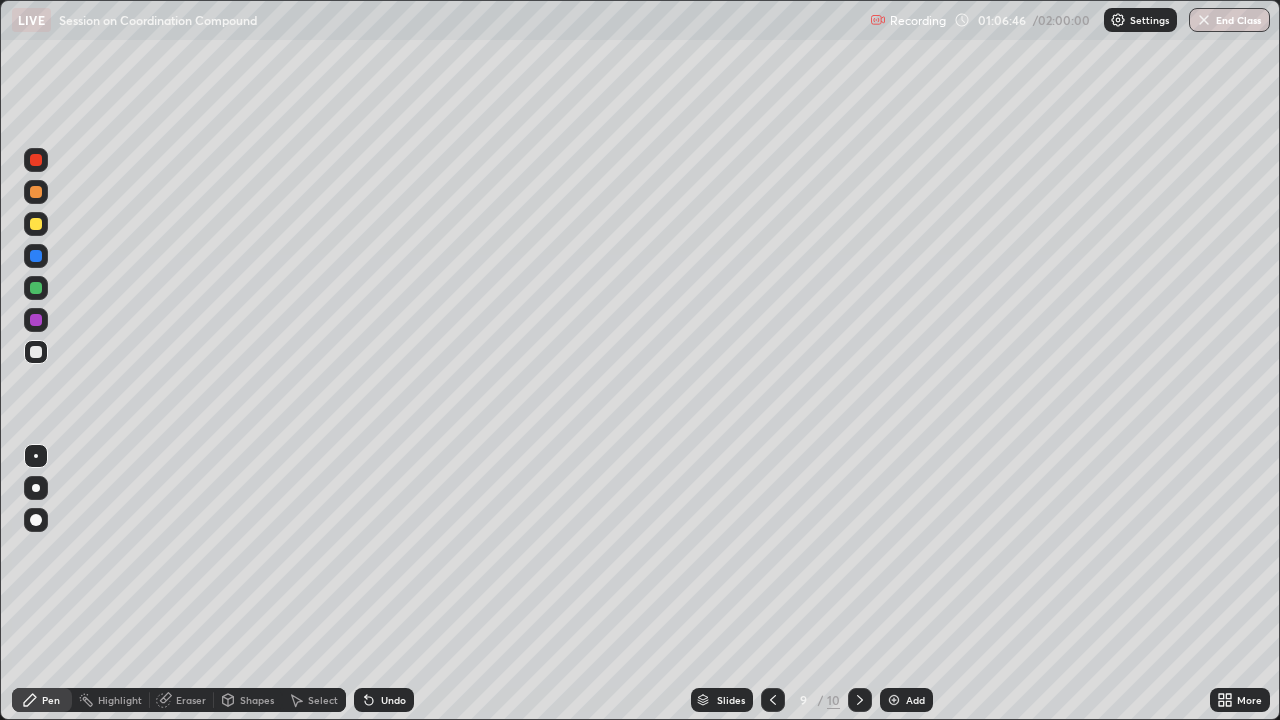 click 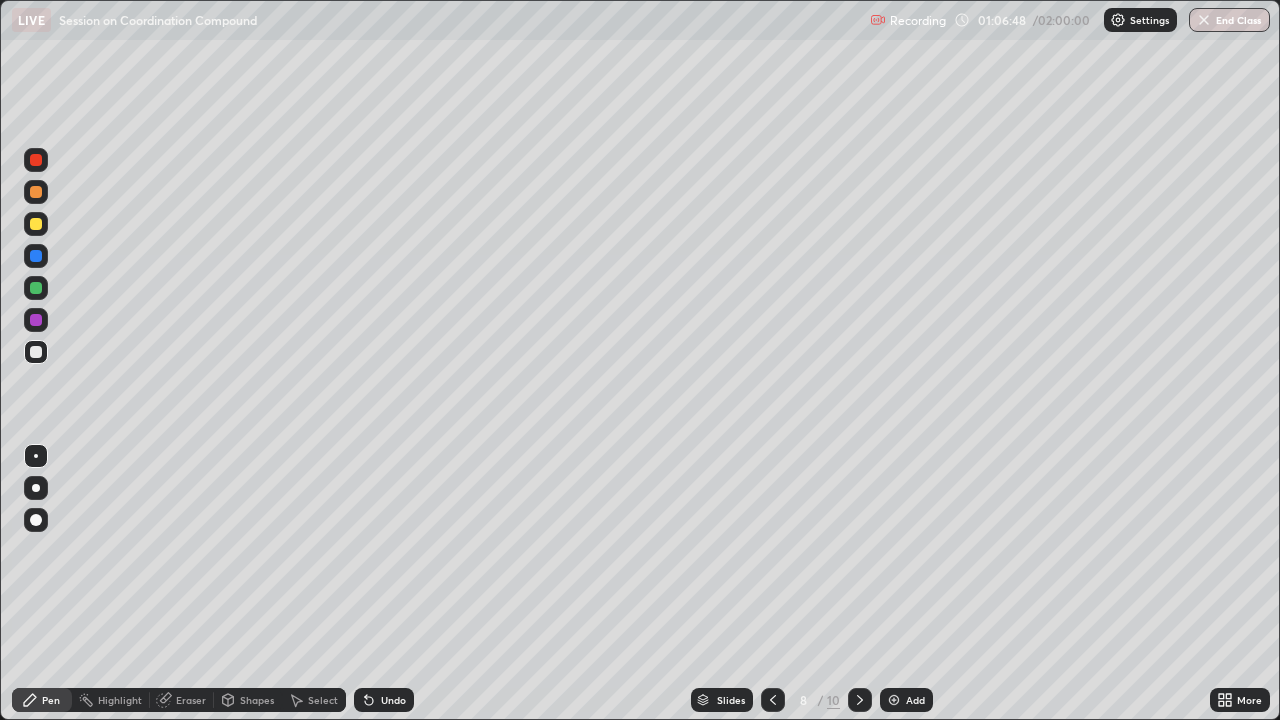 click 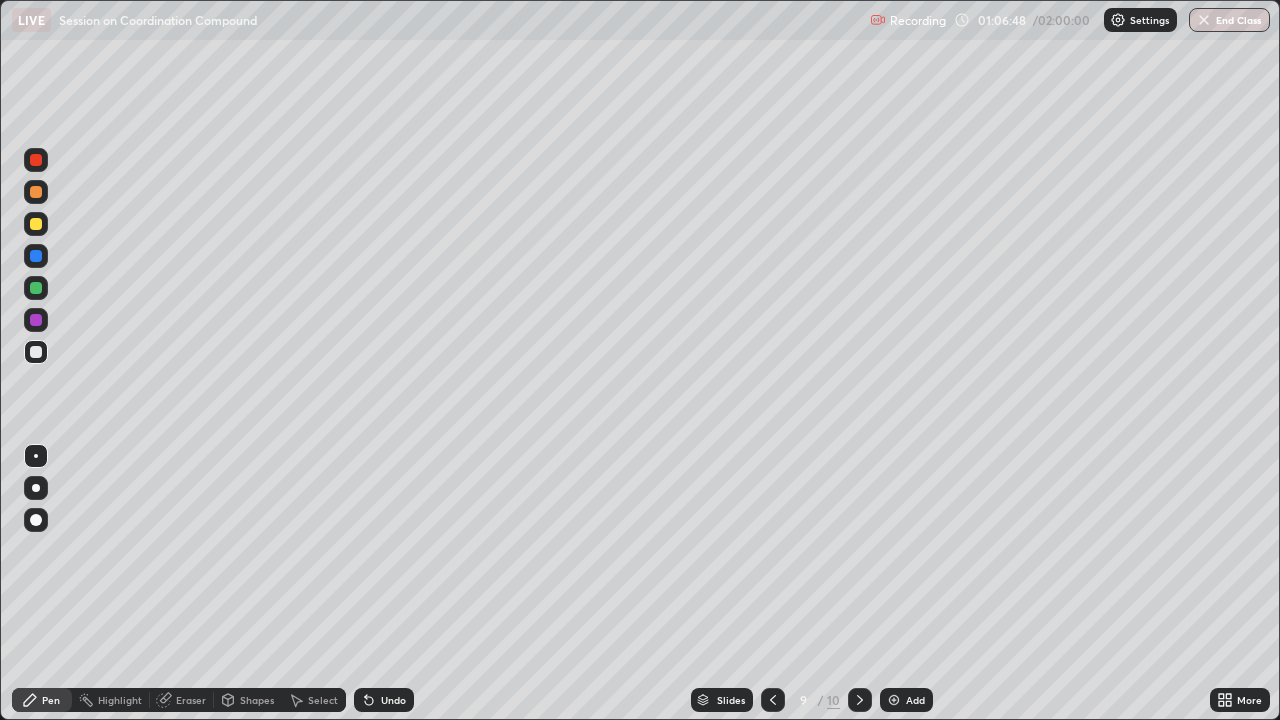click at bounding box center (860, 700) 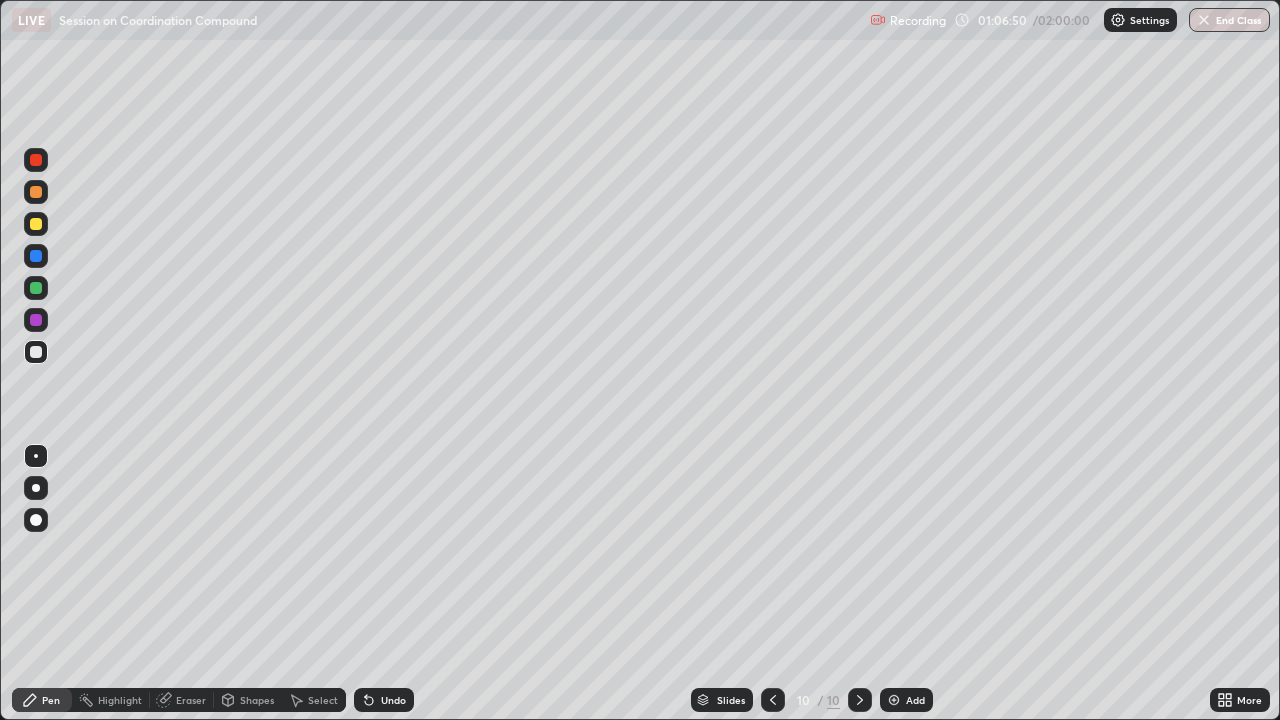 click at bounding box center [36, 288] 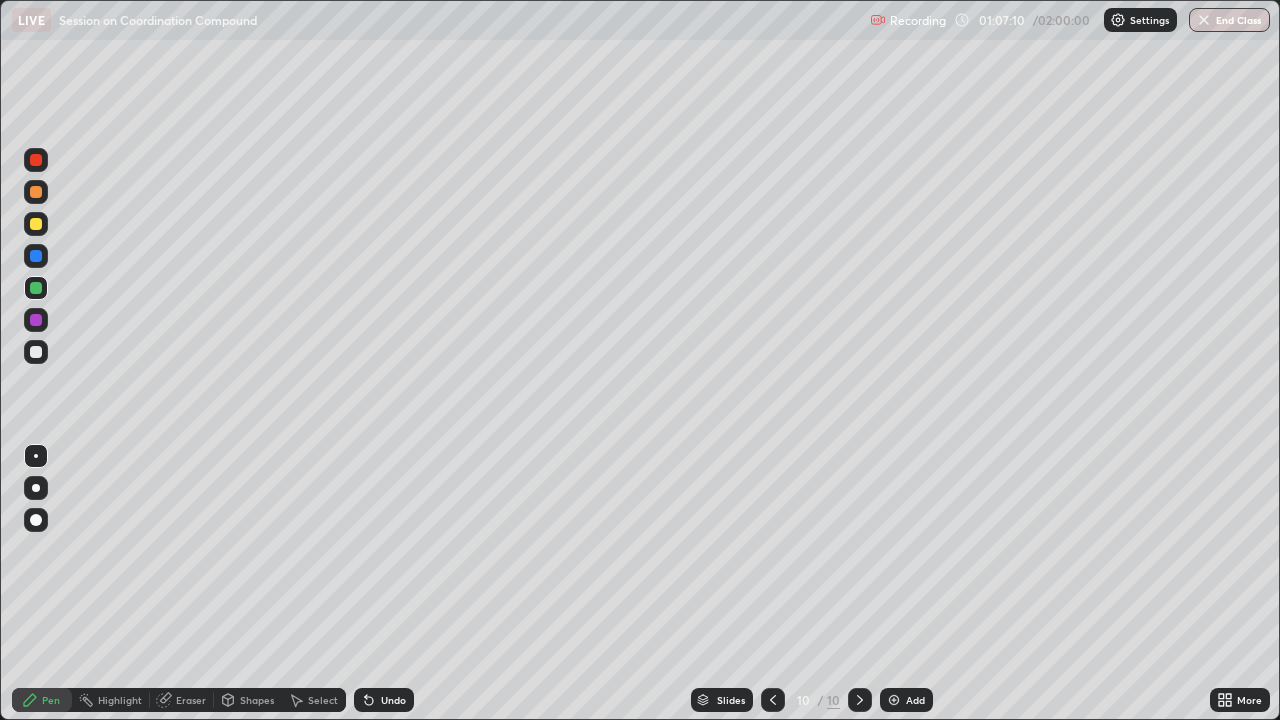 click 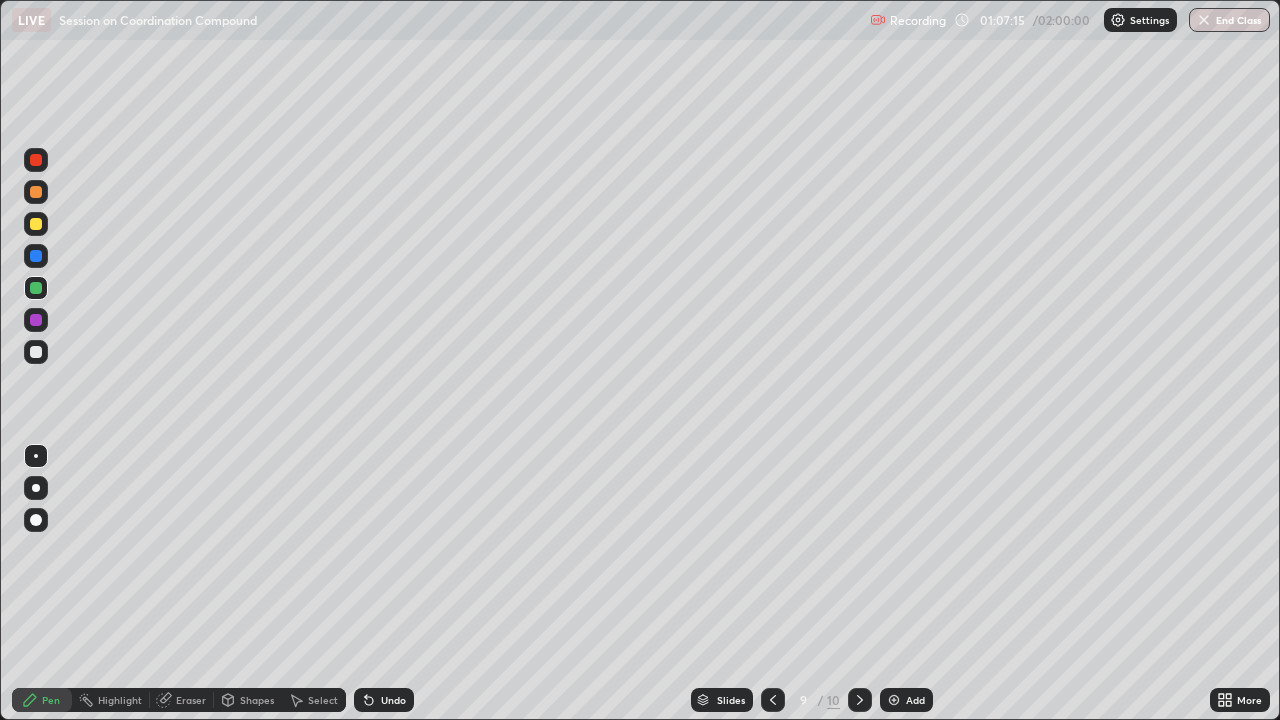 click at bounding box center (860, 700) 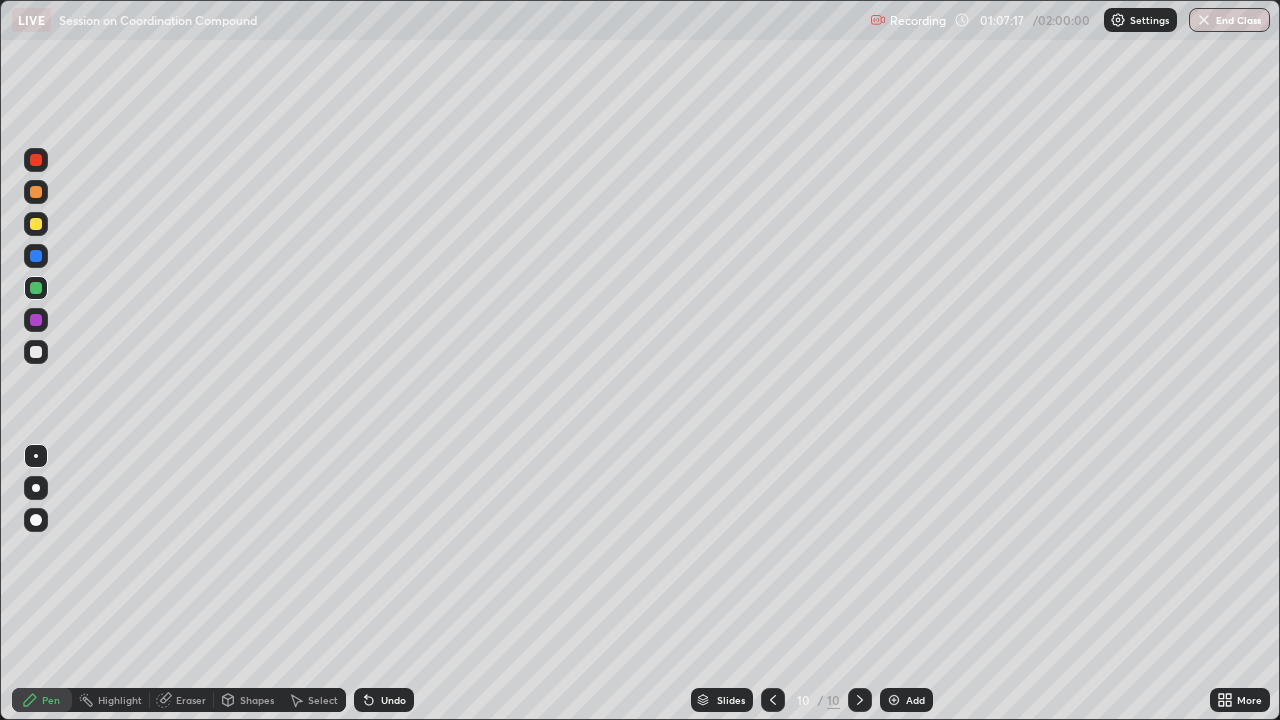 click at bounding box center (36, 352) 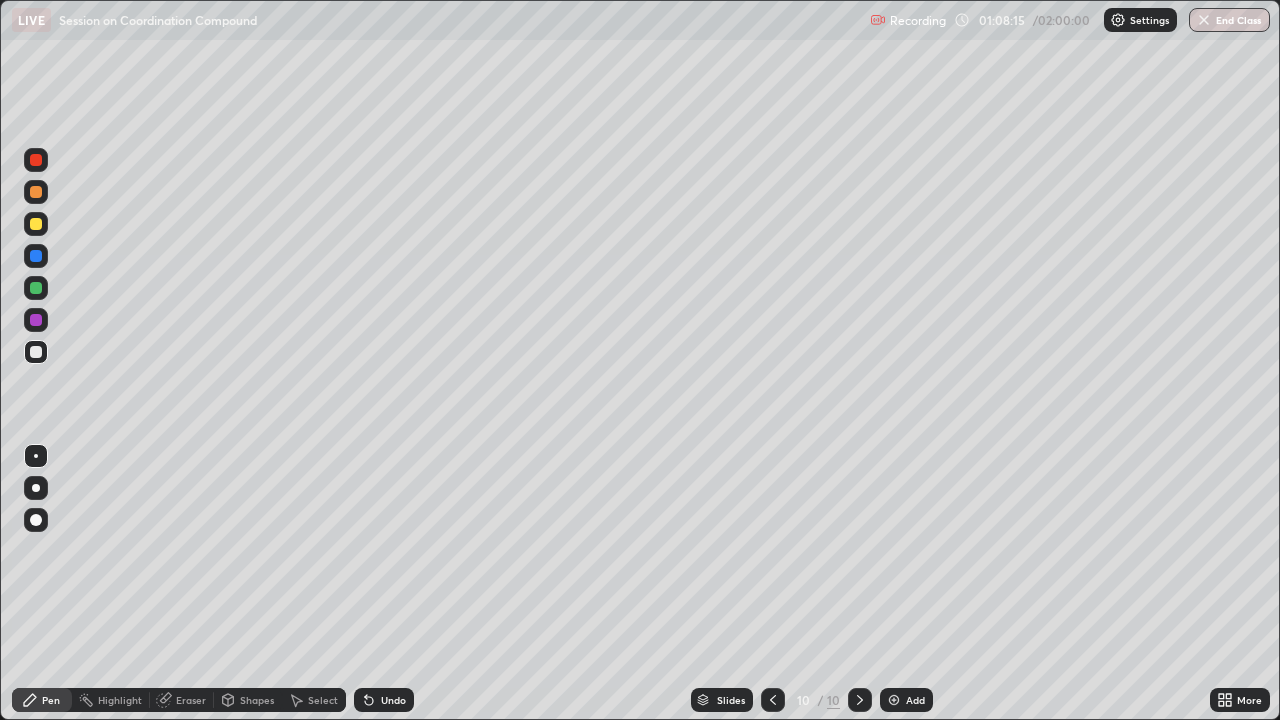 click at bounding box center [36, 224] 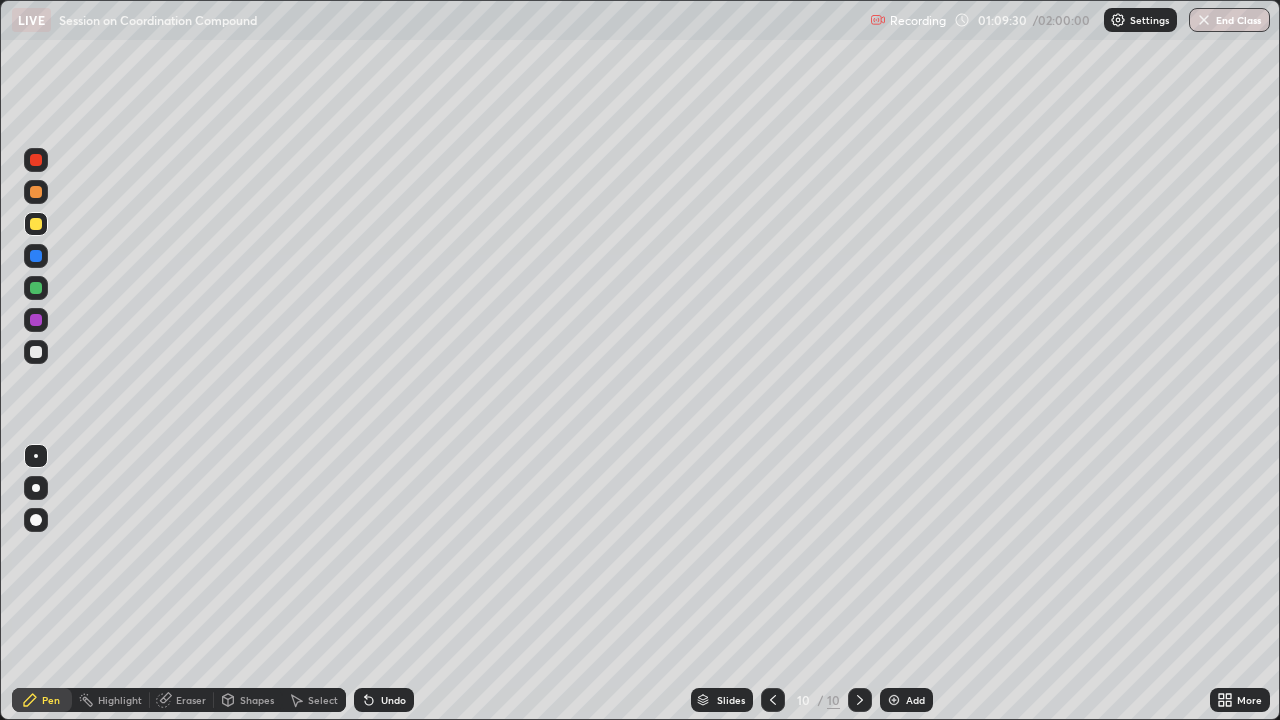 click at bounding box center (36, 352) 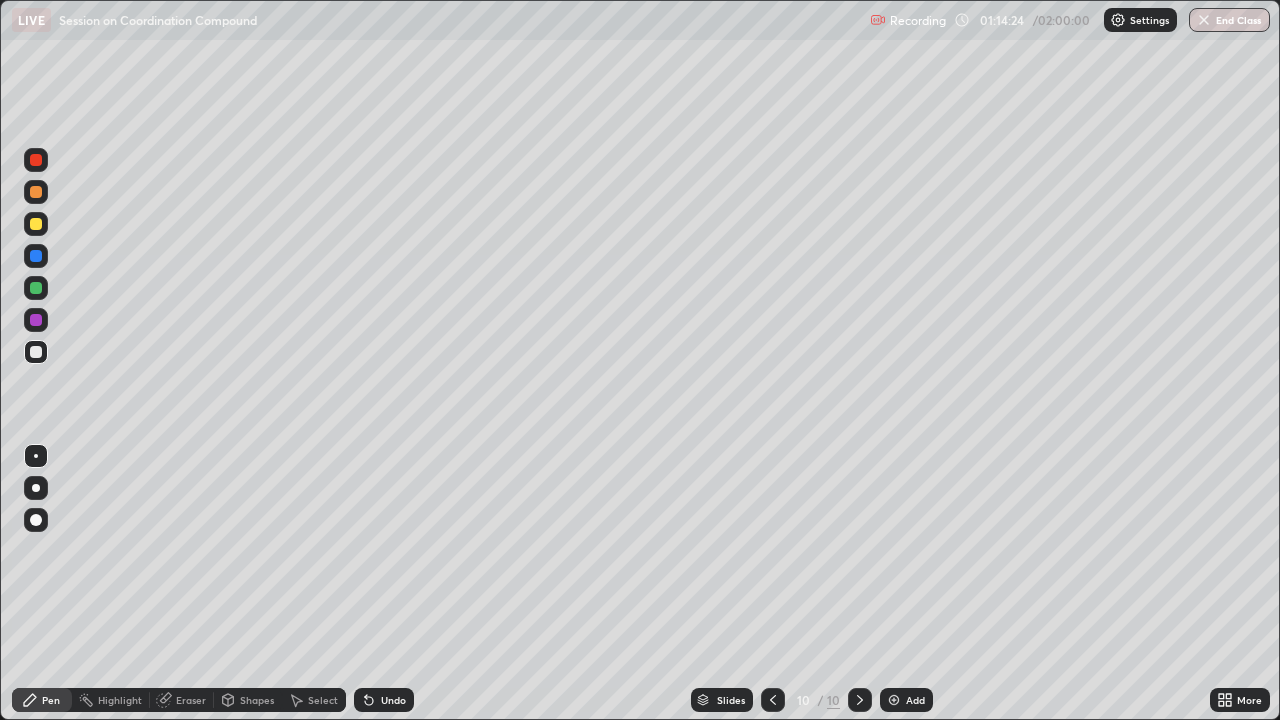 click on "Eraser" at bounding box center [191, 700] 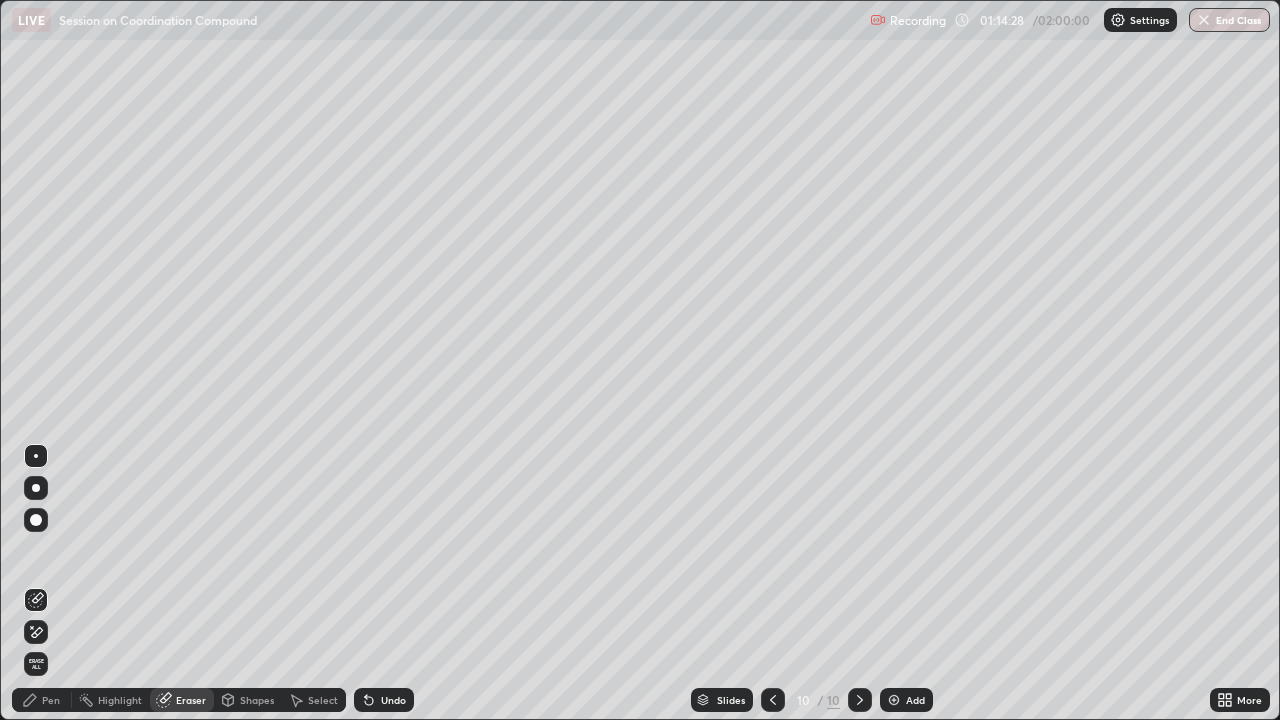 click 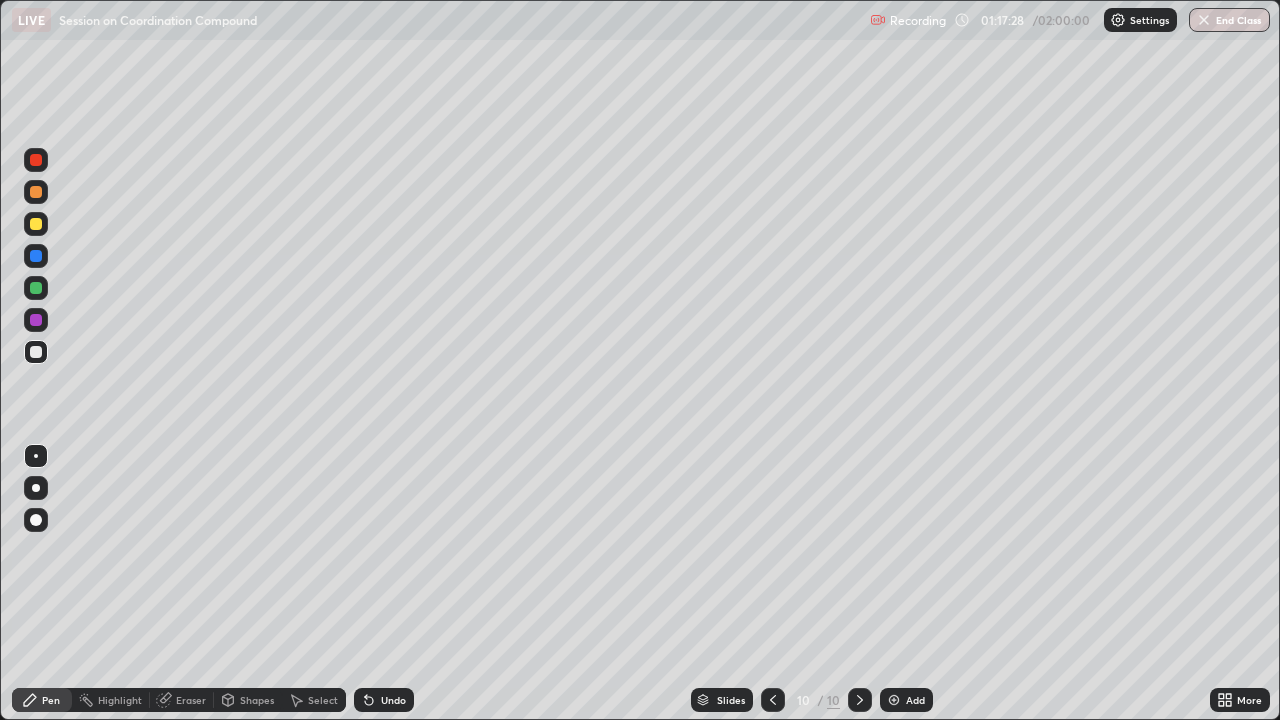 click on "Add" at bounding box center (906, 700) 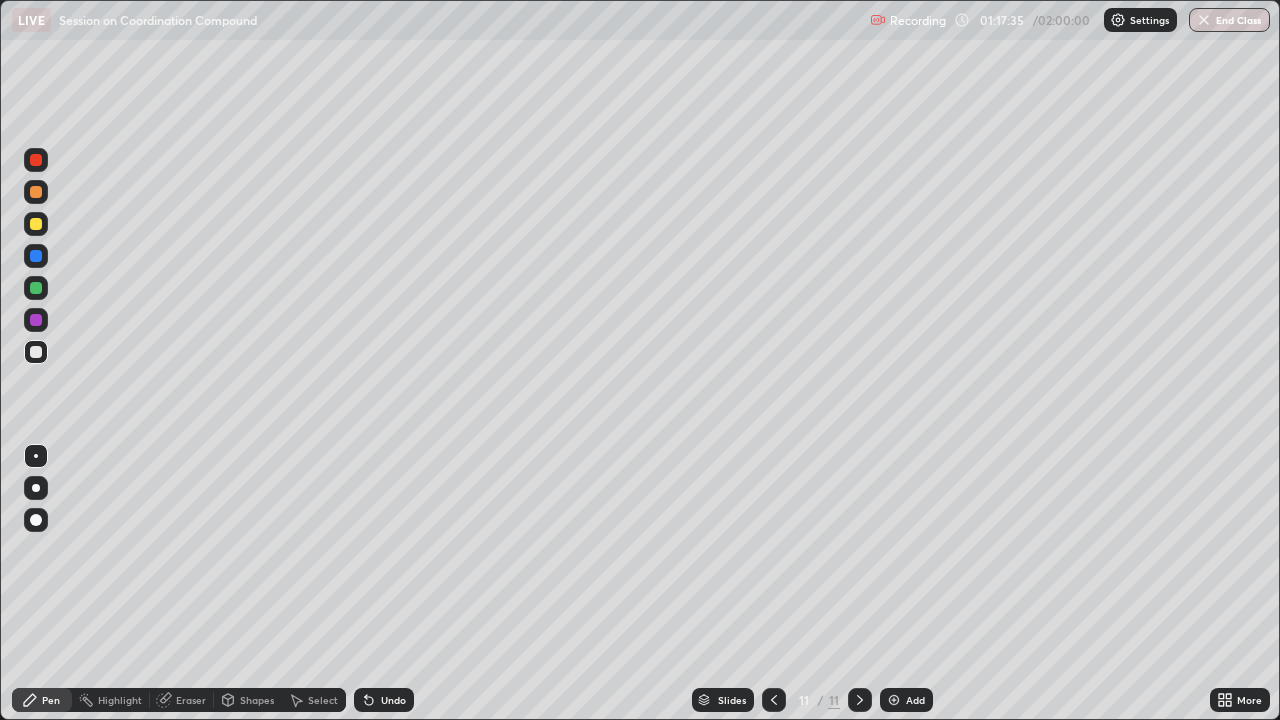 click on "Select" at bounding box center [323, 700] 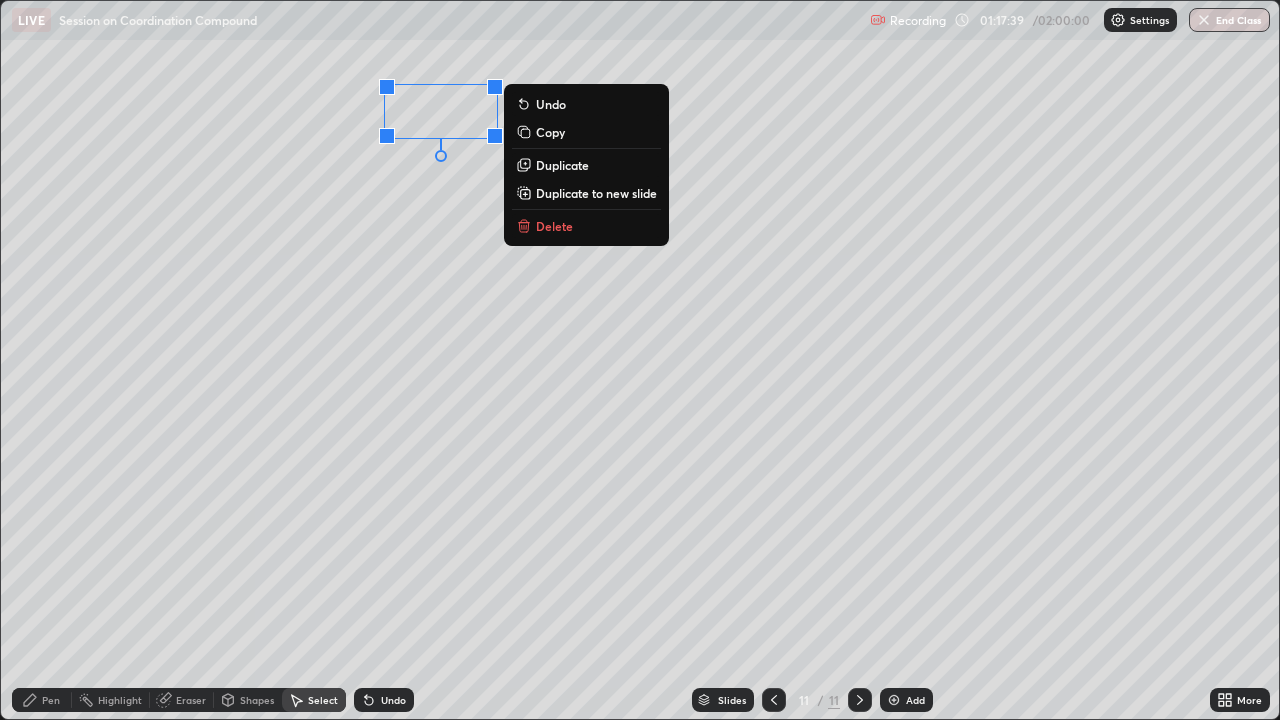 click on "Duplicate" at bounding box center [562, 165] 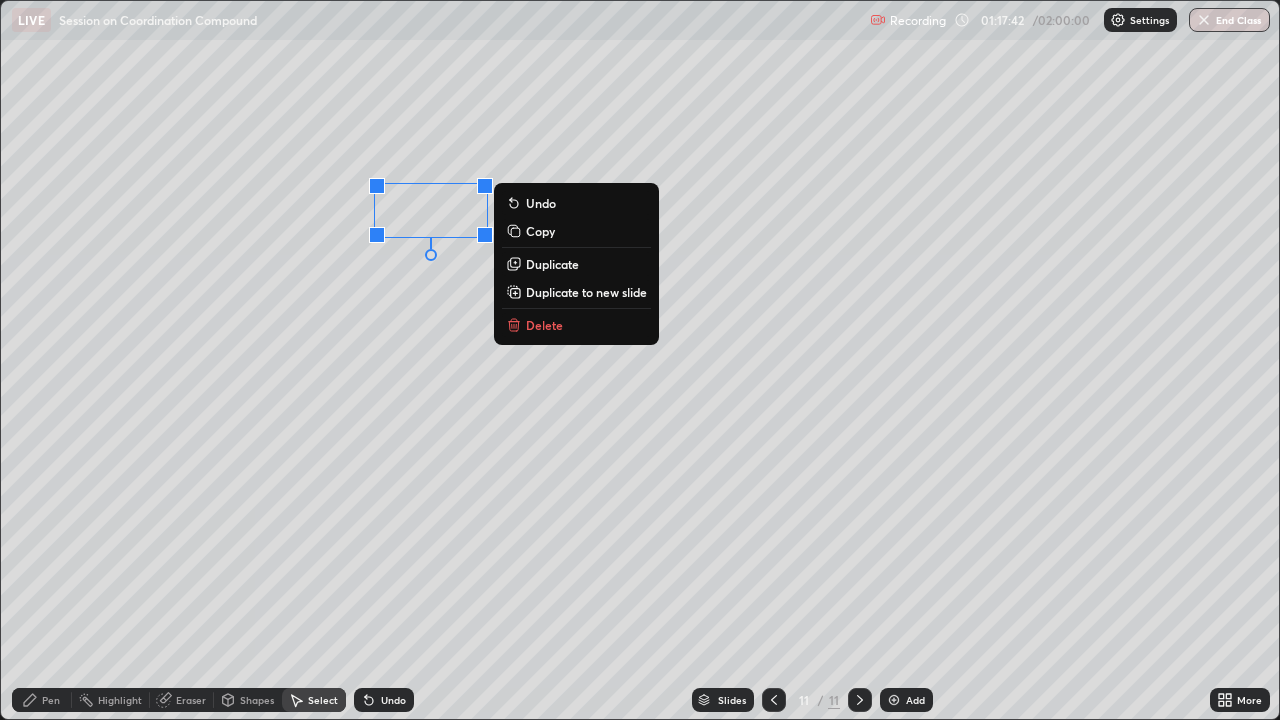 click on "Duplicate" at bounding box center (552, 264) 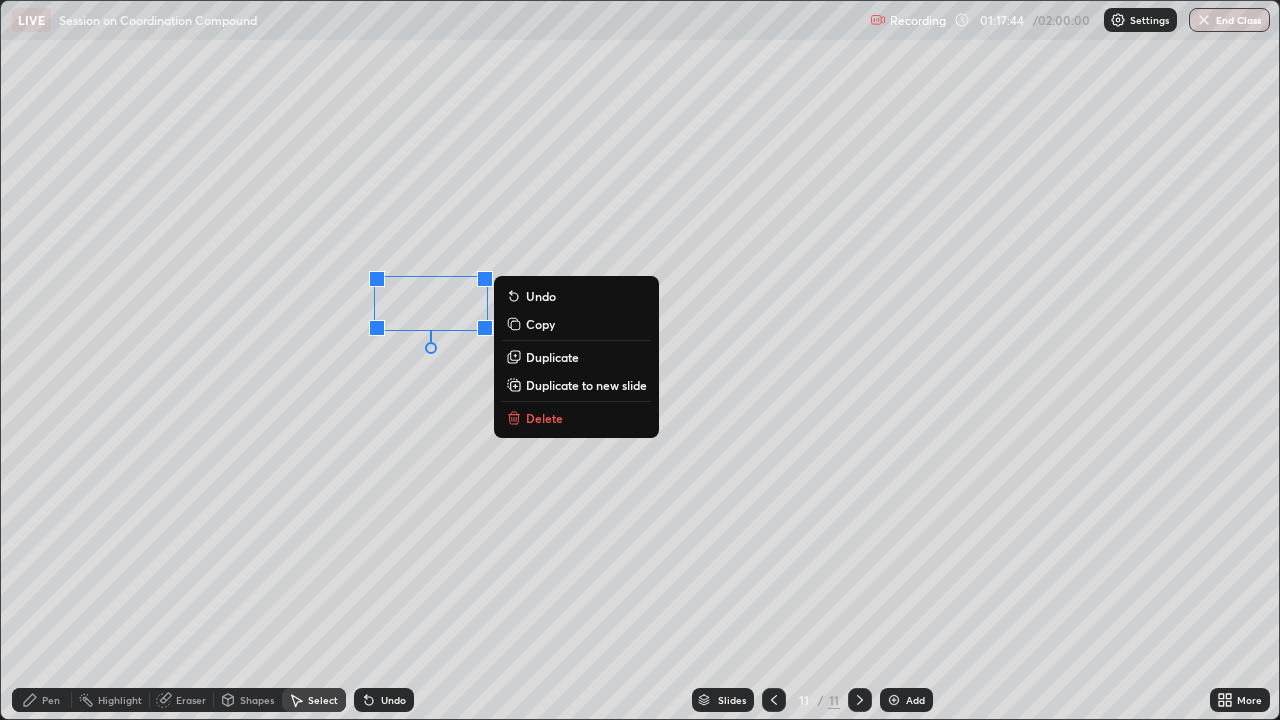 click on "Duplicate" at bounding box center [552, 357] 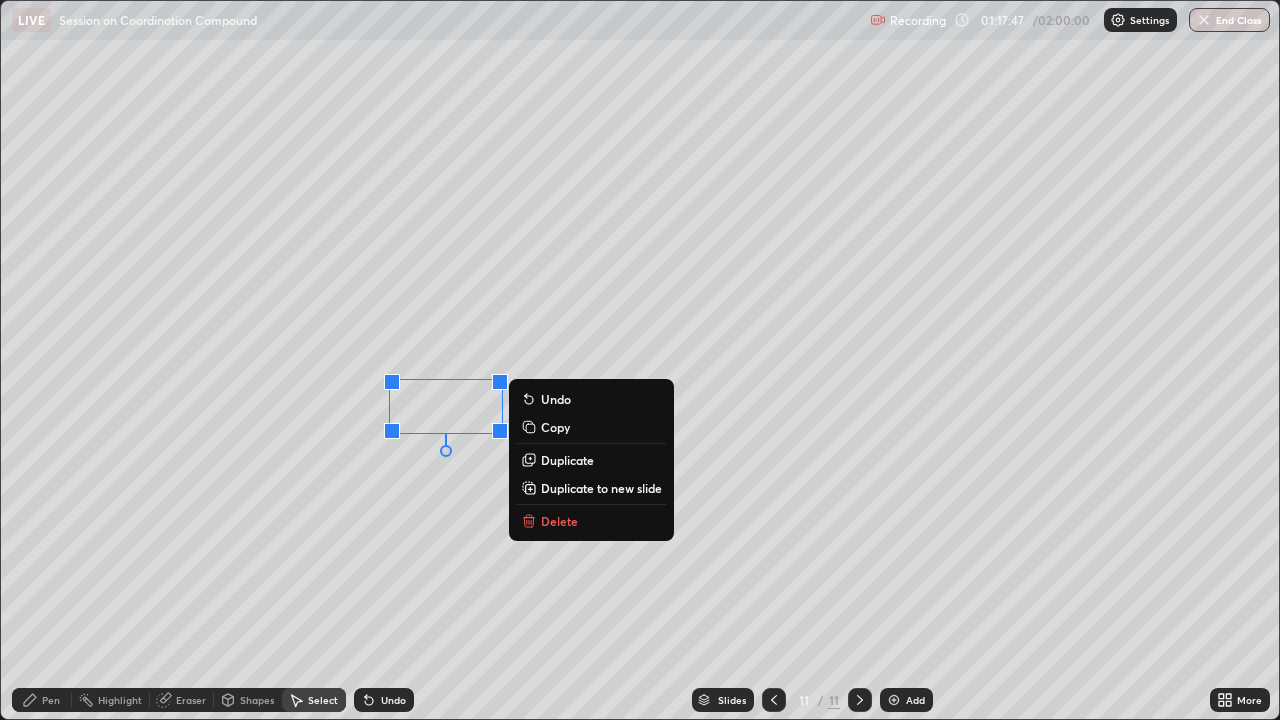 click on "Pen" at bounding box center [51, 700] 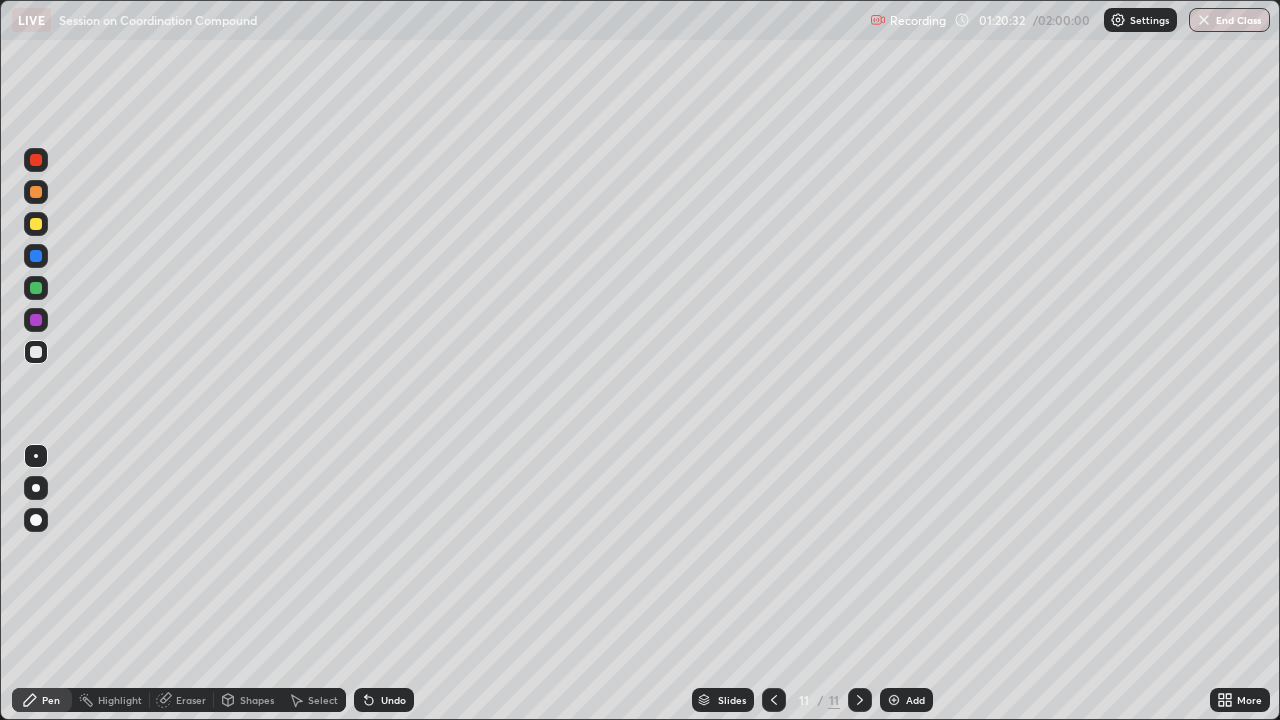 click 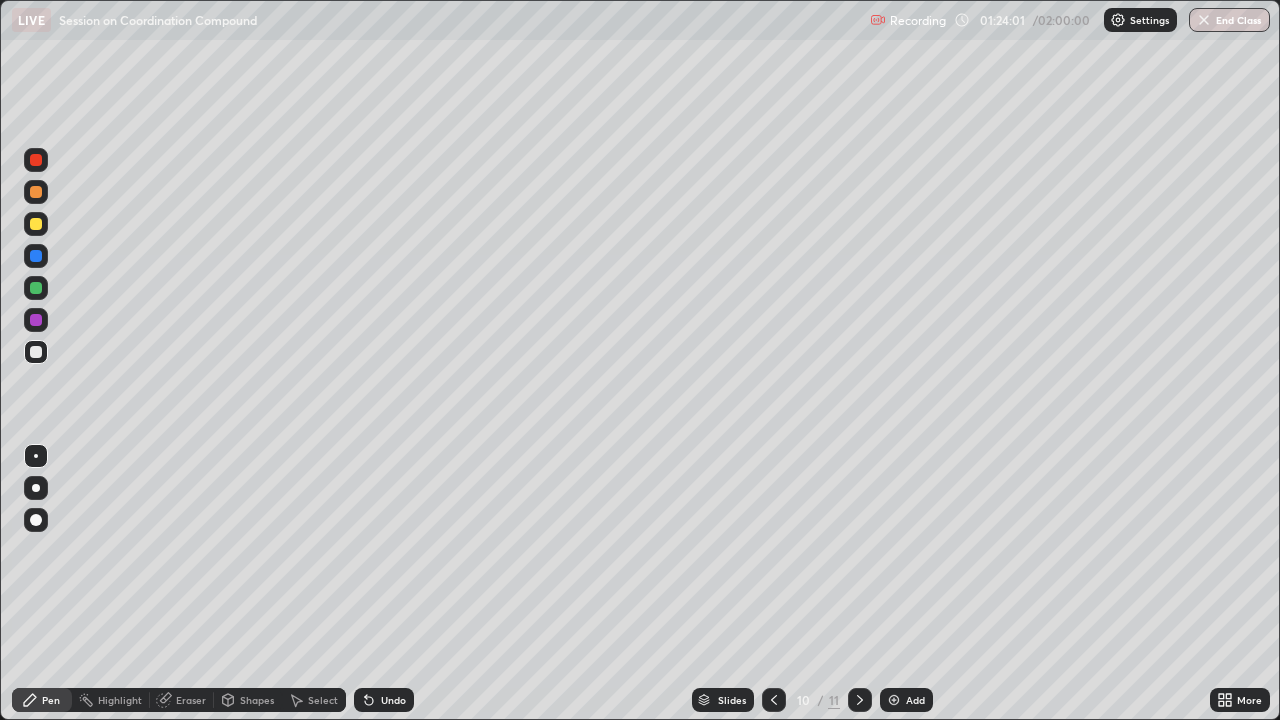 click 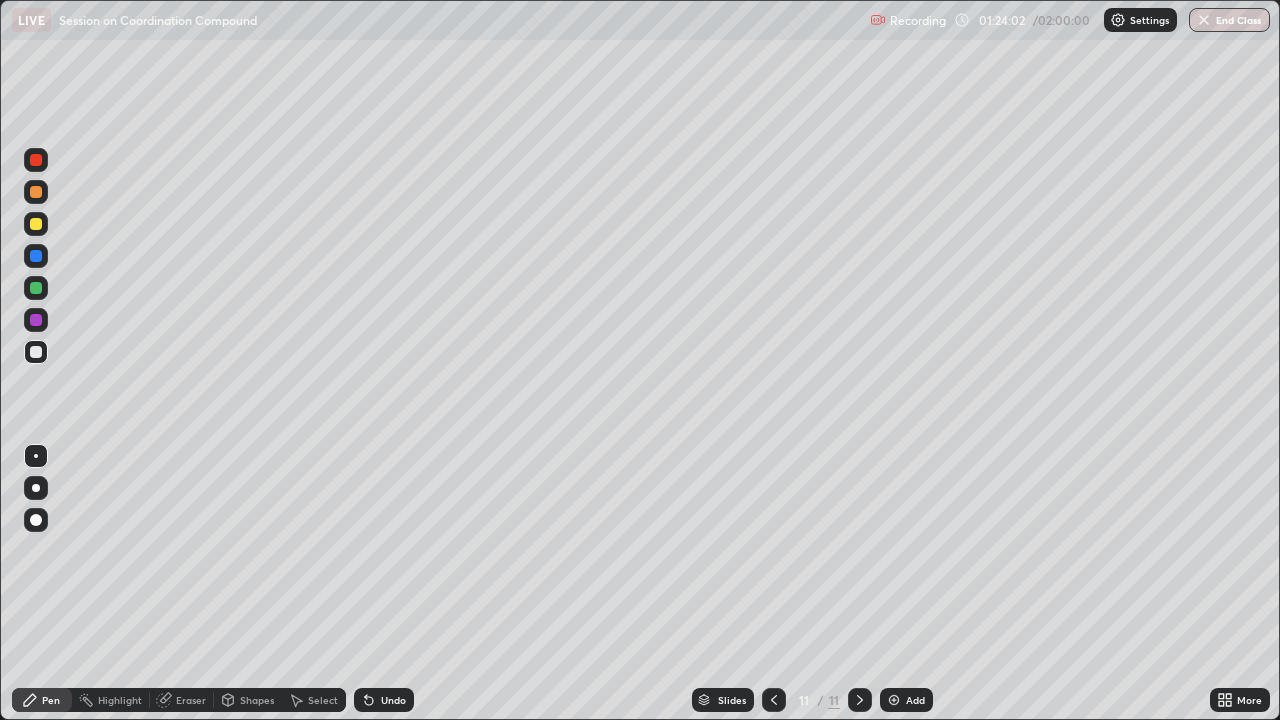click on "Add" at bounding box center [915, 700] 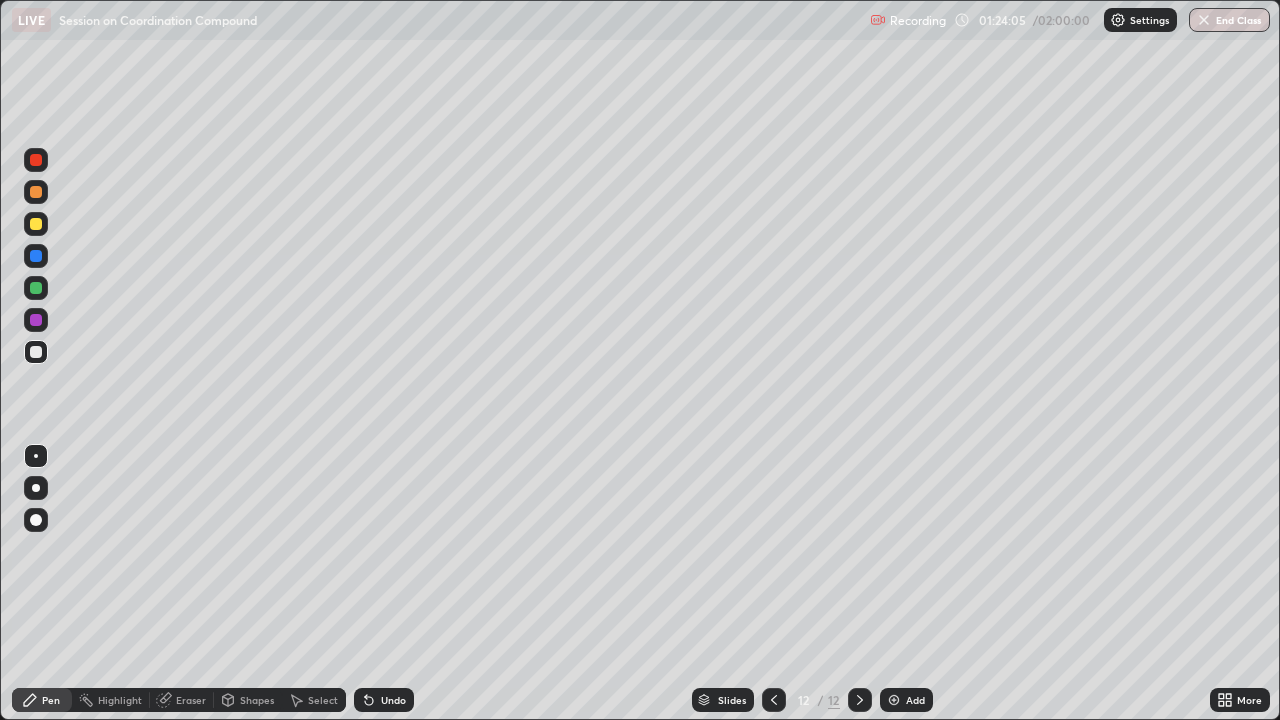 click at bounding box center (36, 288) 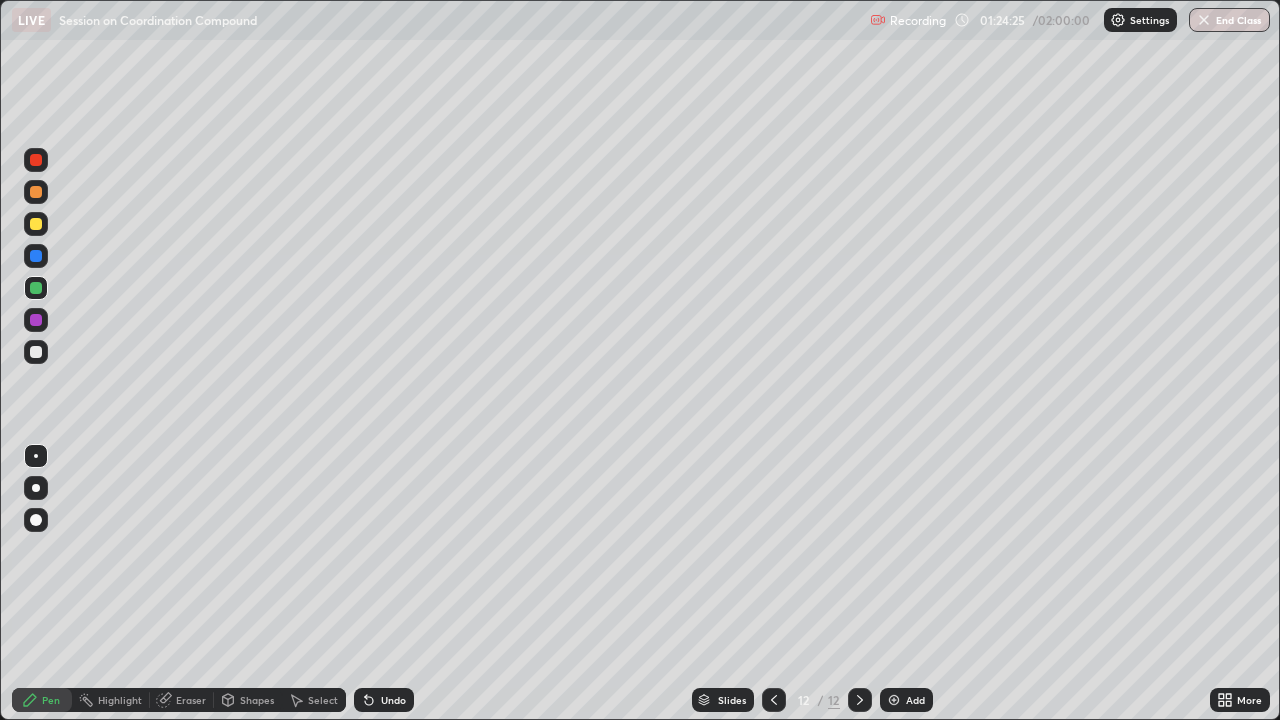 click at bounding box center (36, 352) 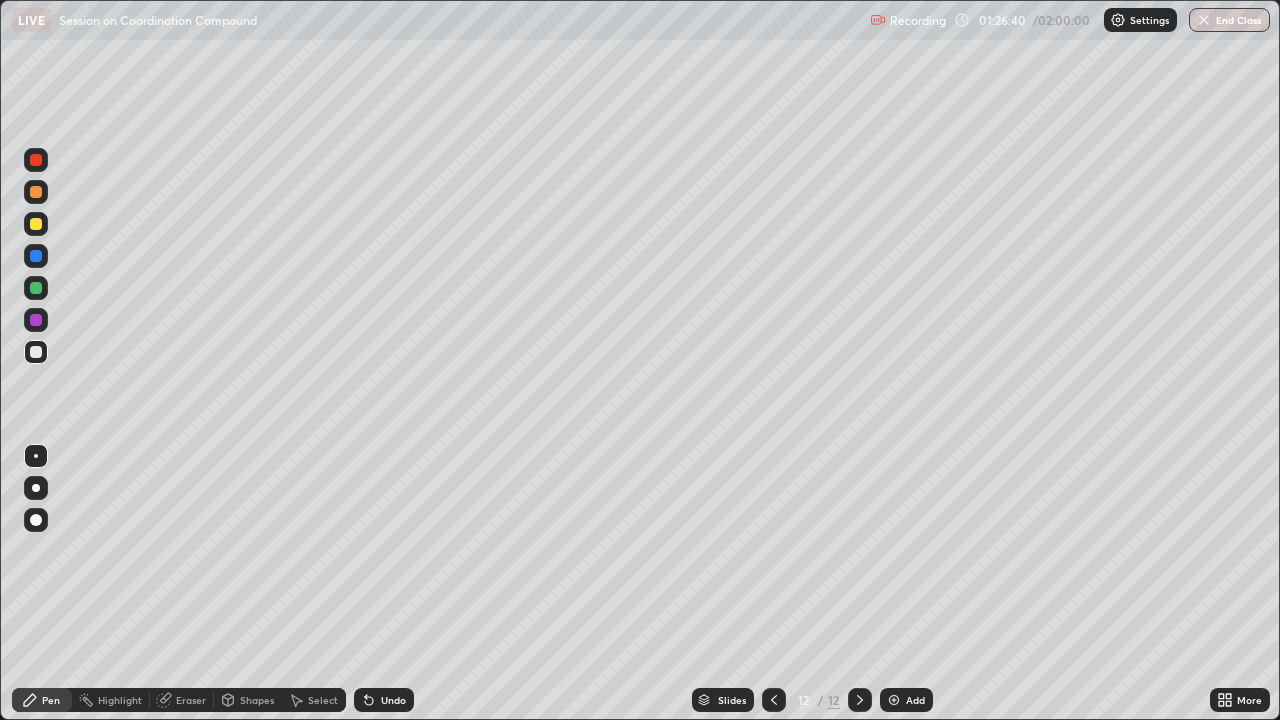 click at bounding box center (36, 224) 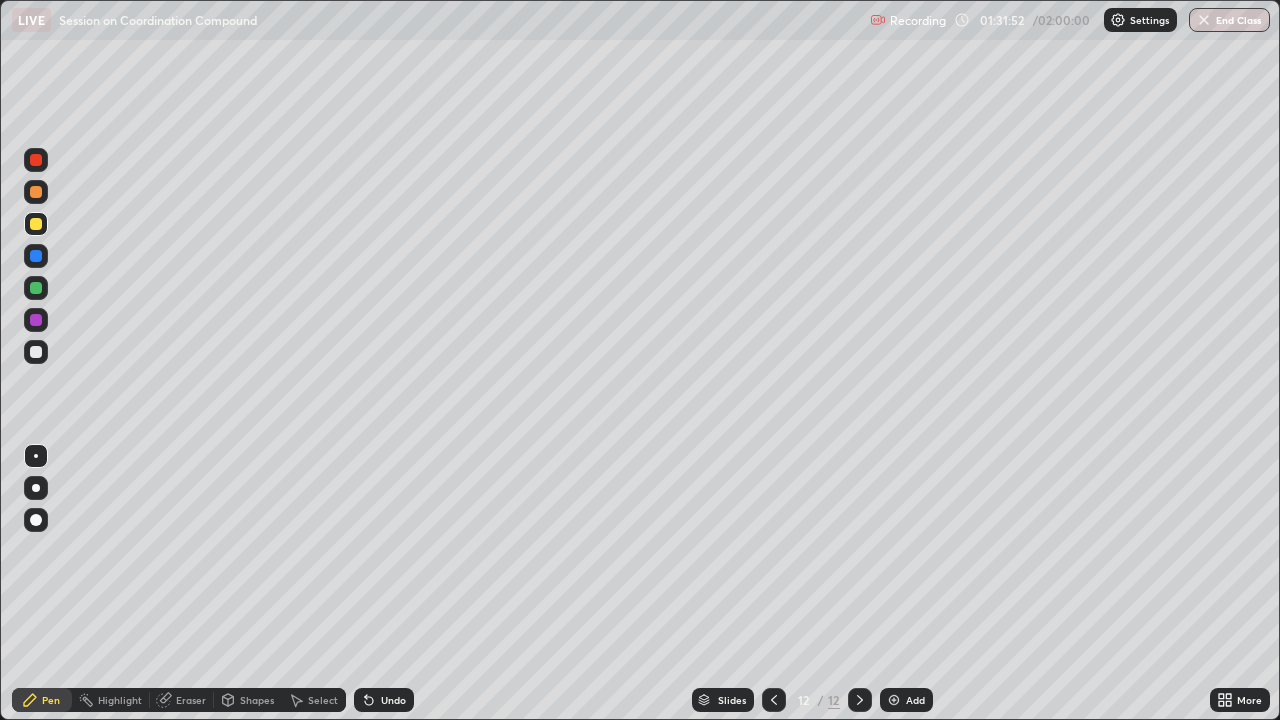 click on "Add" at bounding box center [915, 700] 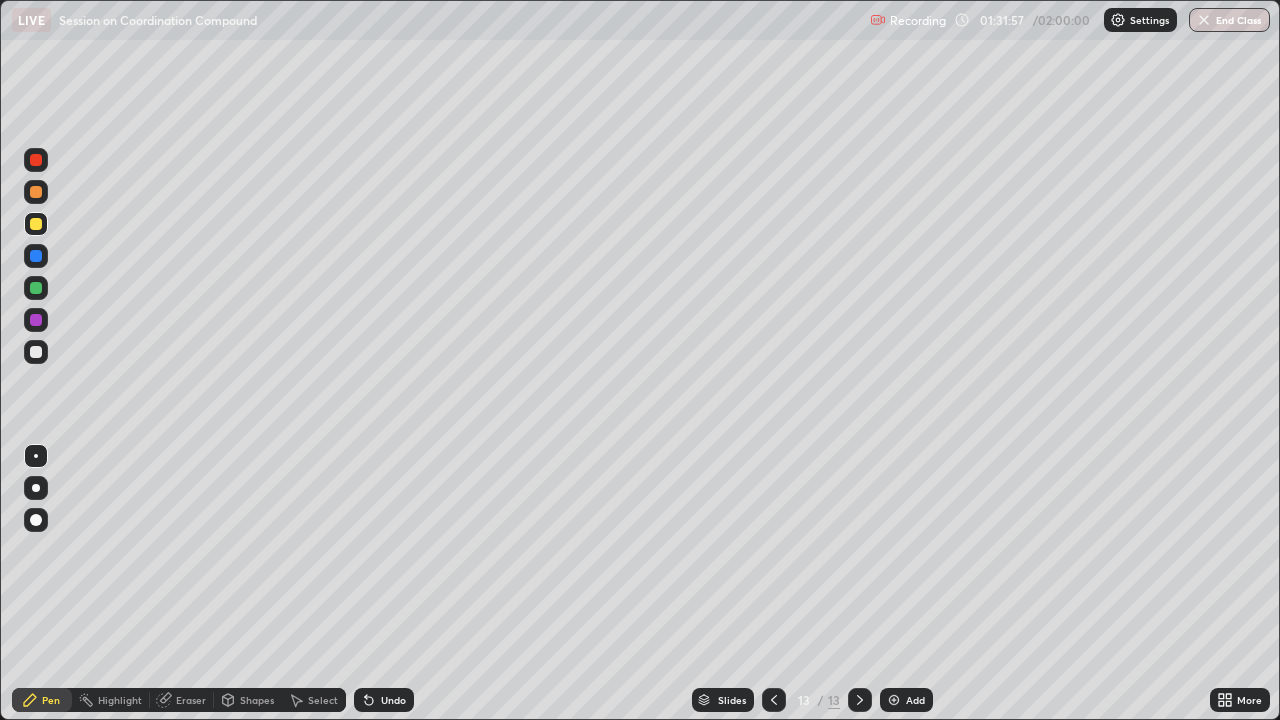 click at bounding box center (36, 352) 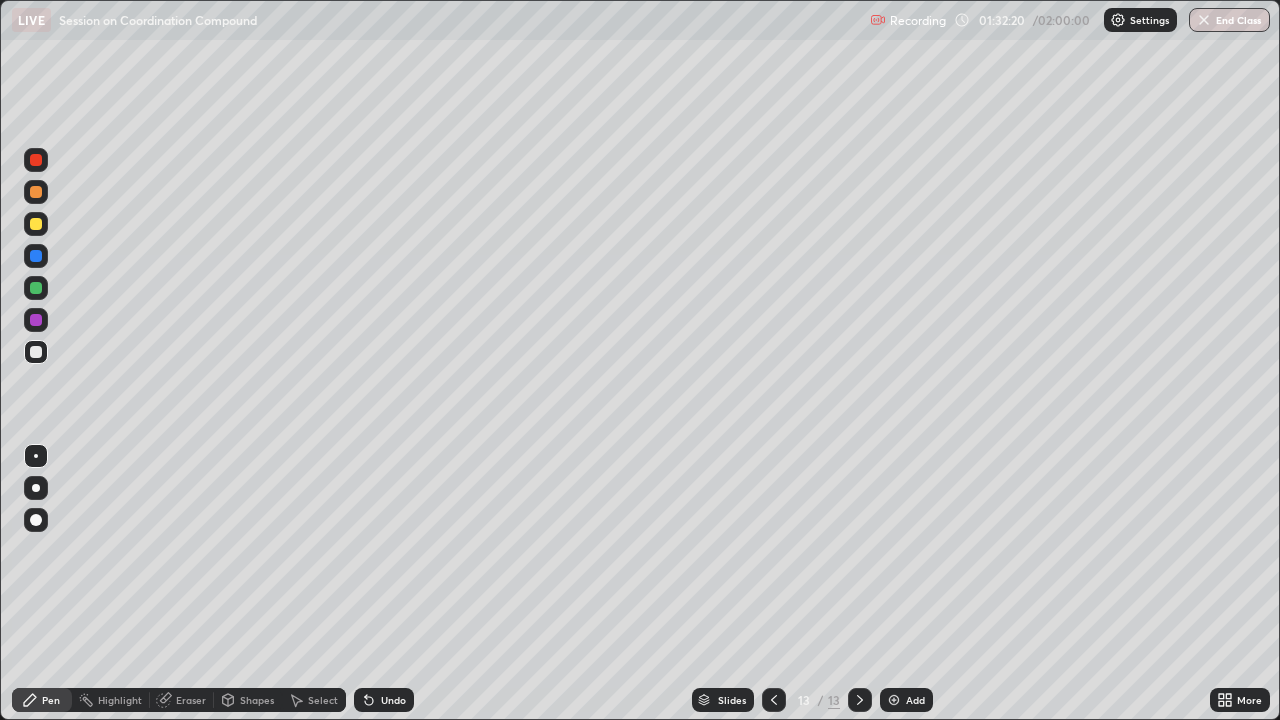 click on "Eraser" at bounding box center [191, 700] 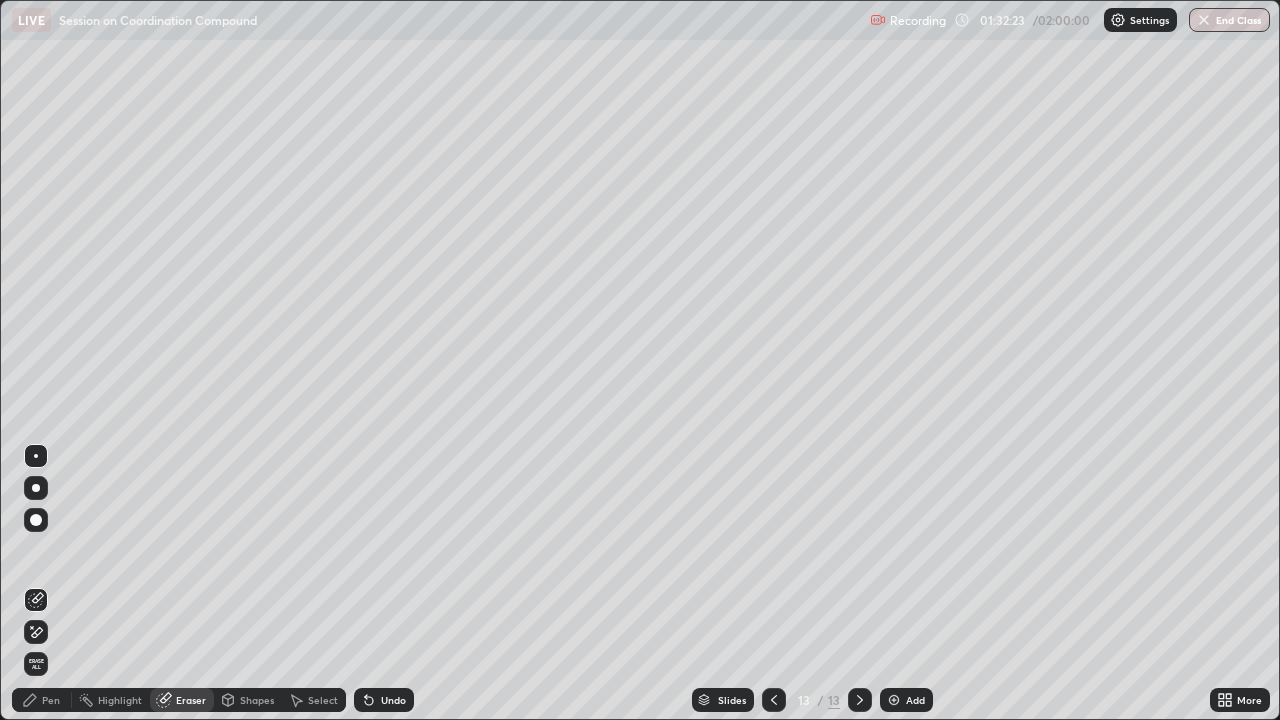click 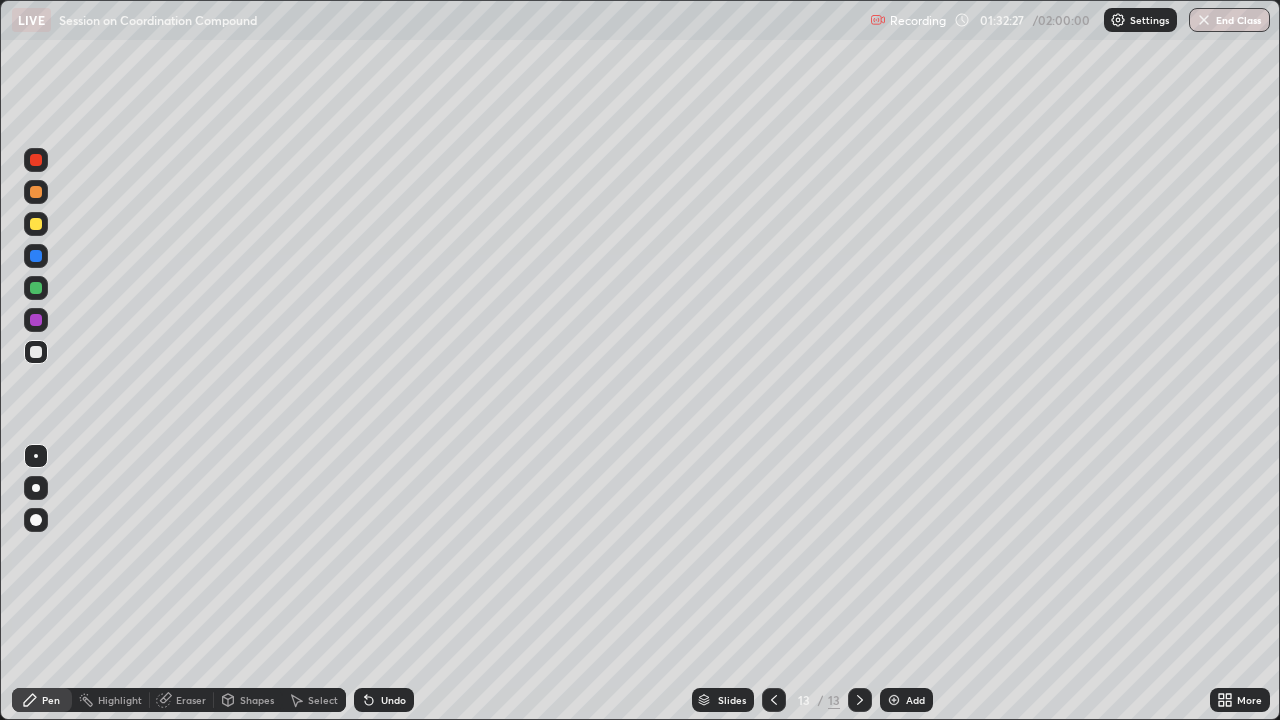 click on "Eraser" at bounding box center (191, 700) 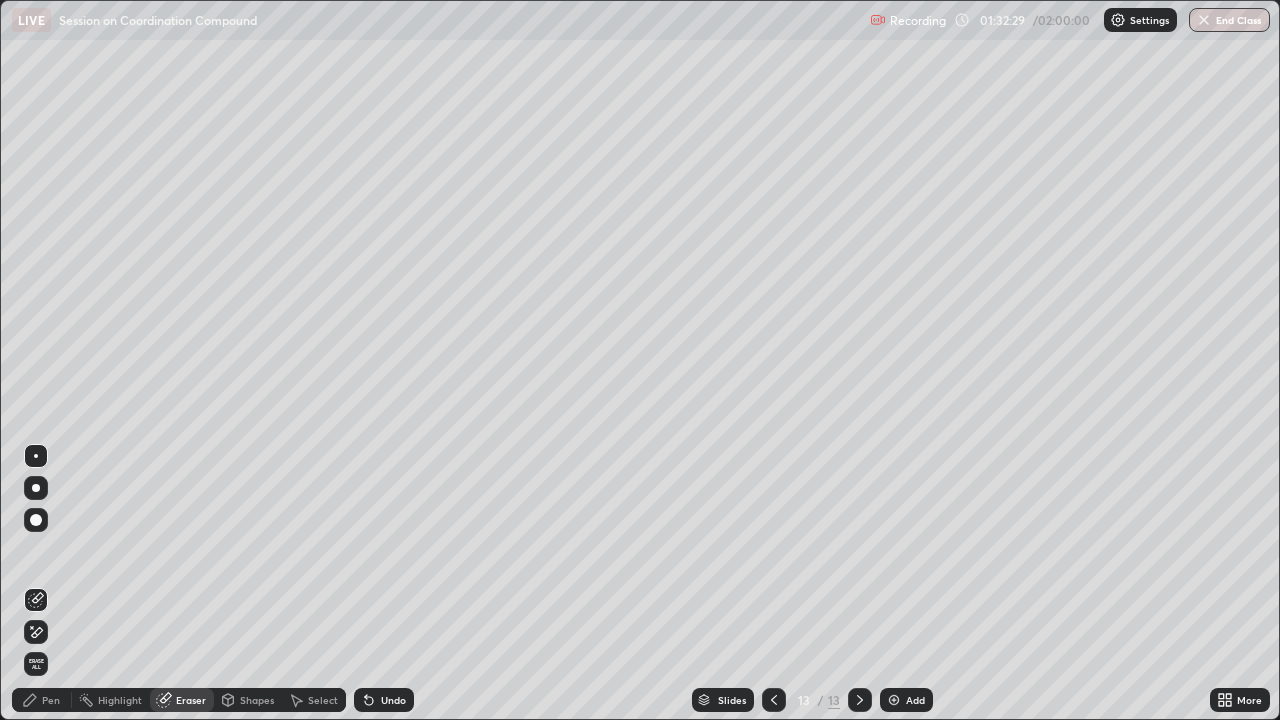 click 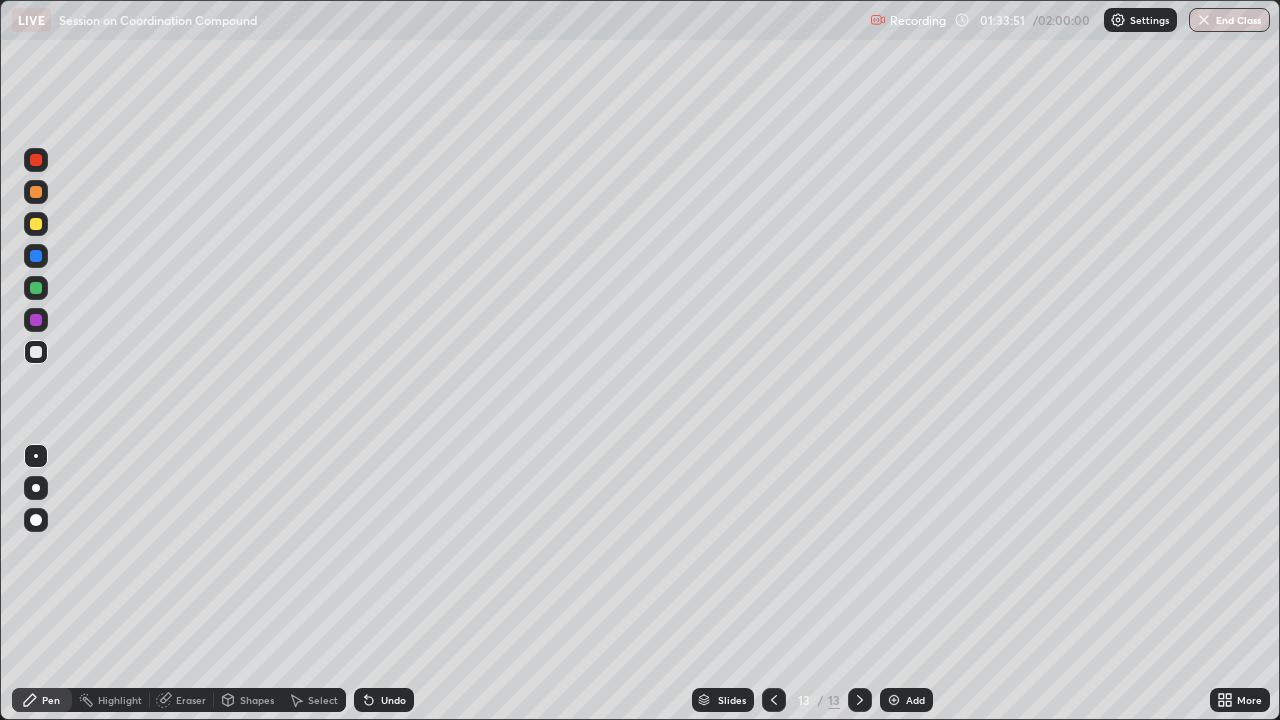 click on "Eraser" at bounding box center [182, 700] 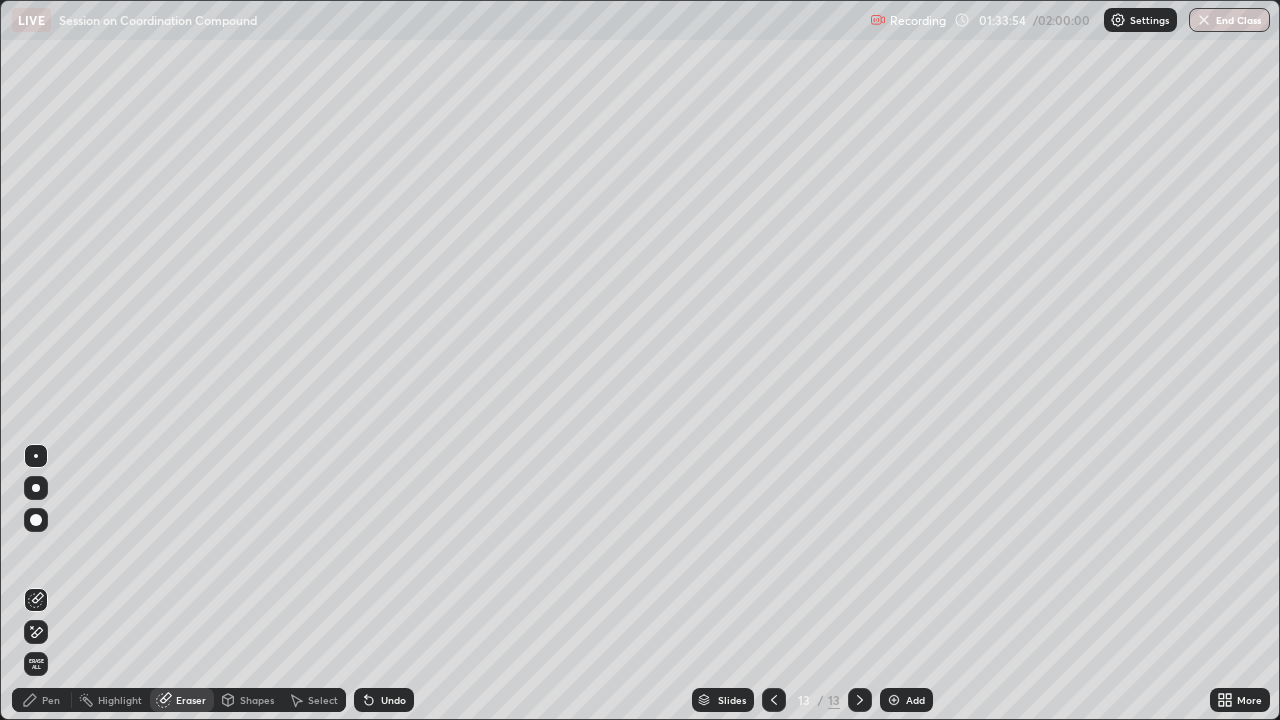 click on "Pen" at bounding box center (51, 700) 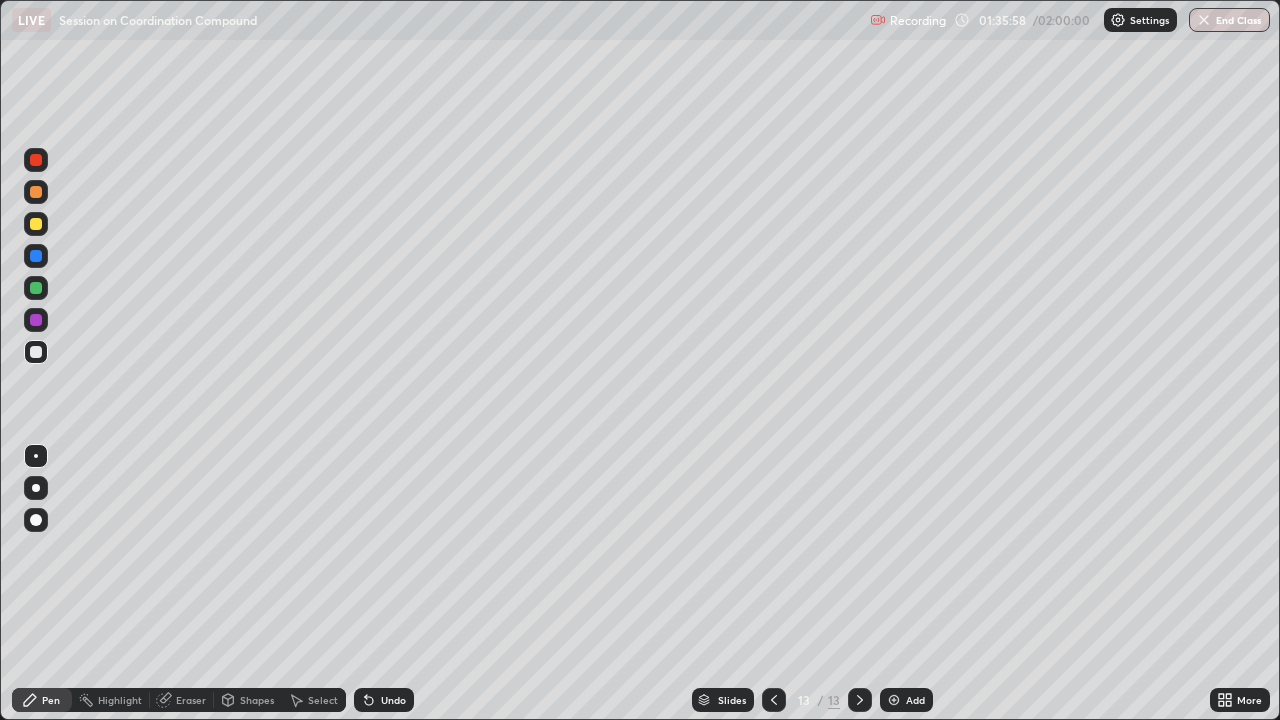 click on "End Class" at bounding box center (1229, 20) 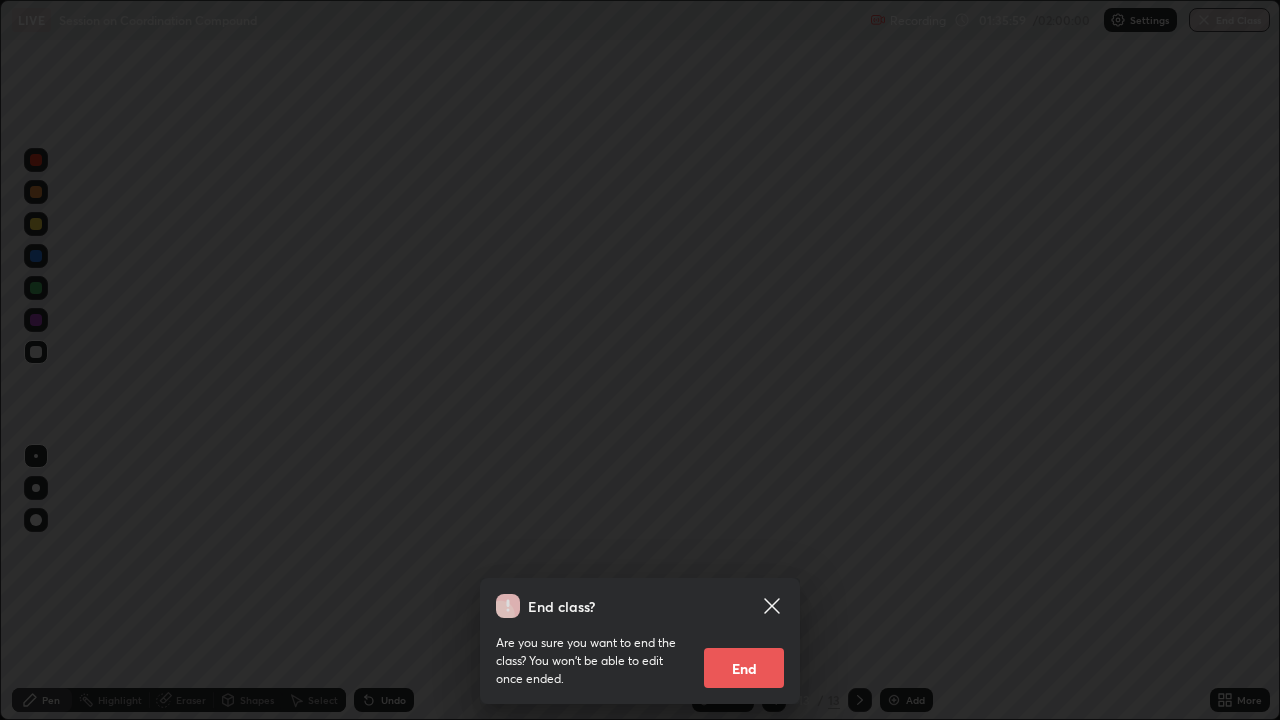 click on "End" at bounding box center [744, 668] 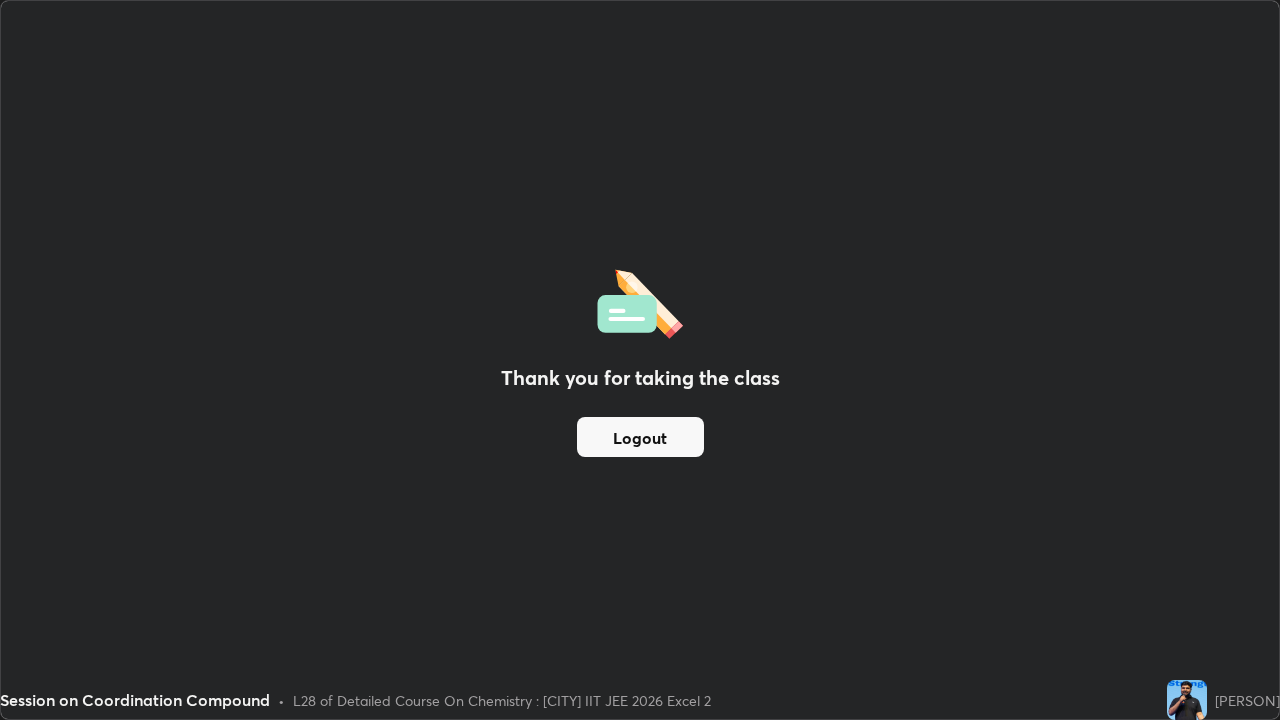 click on "Logout" at bounding box center [640, 437] 